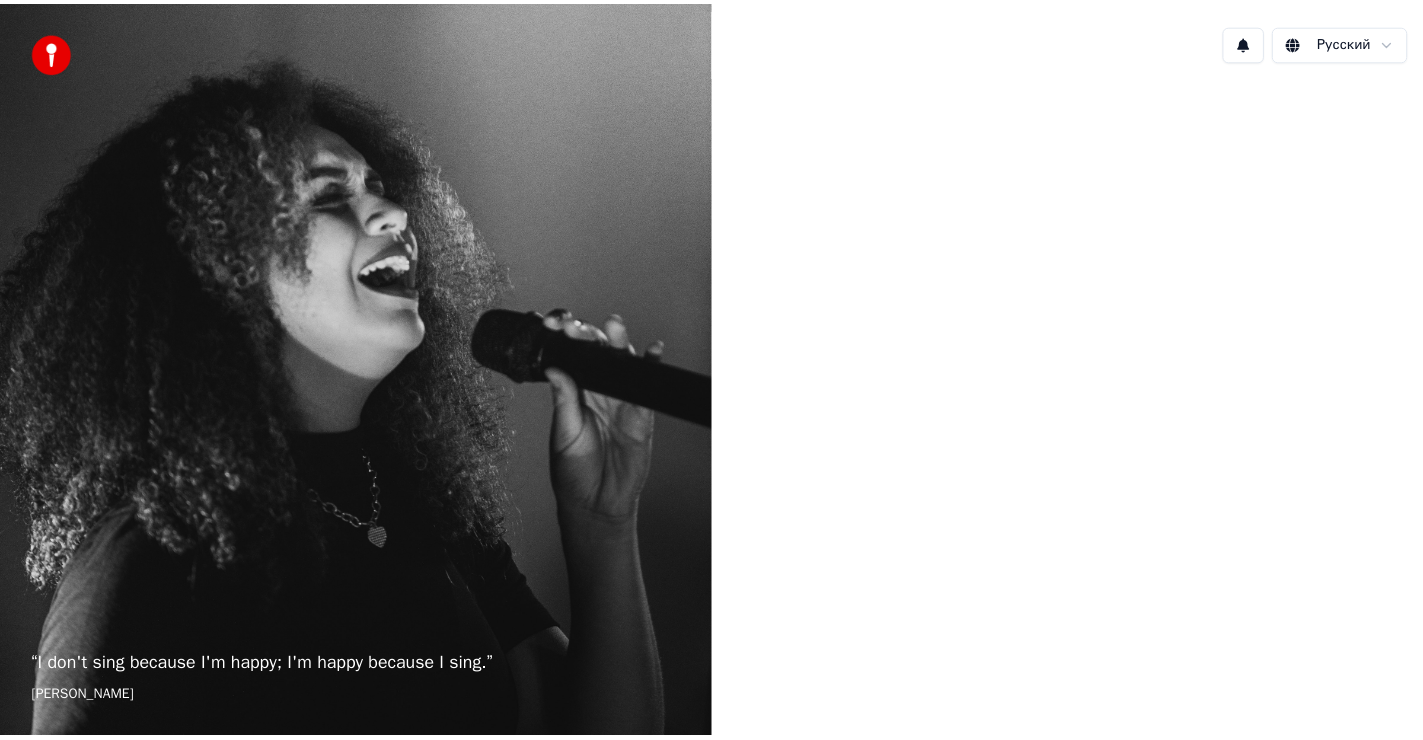 scroll, scrollTop: 0, scrollLeft: 0, axis: both 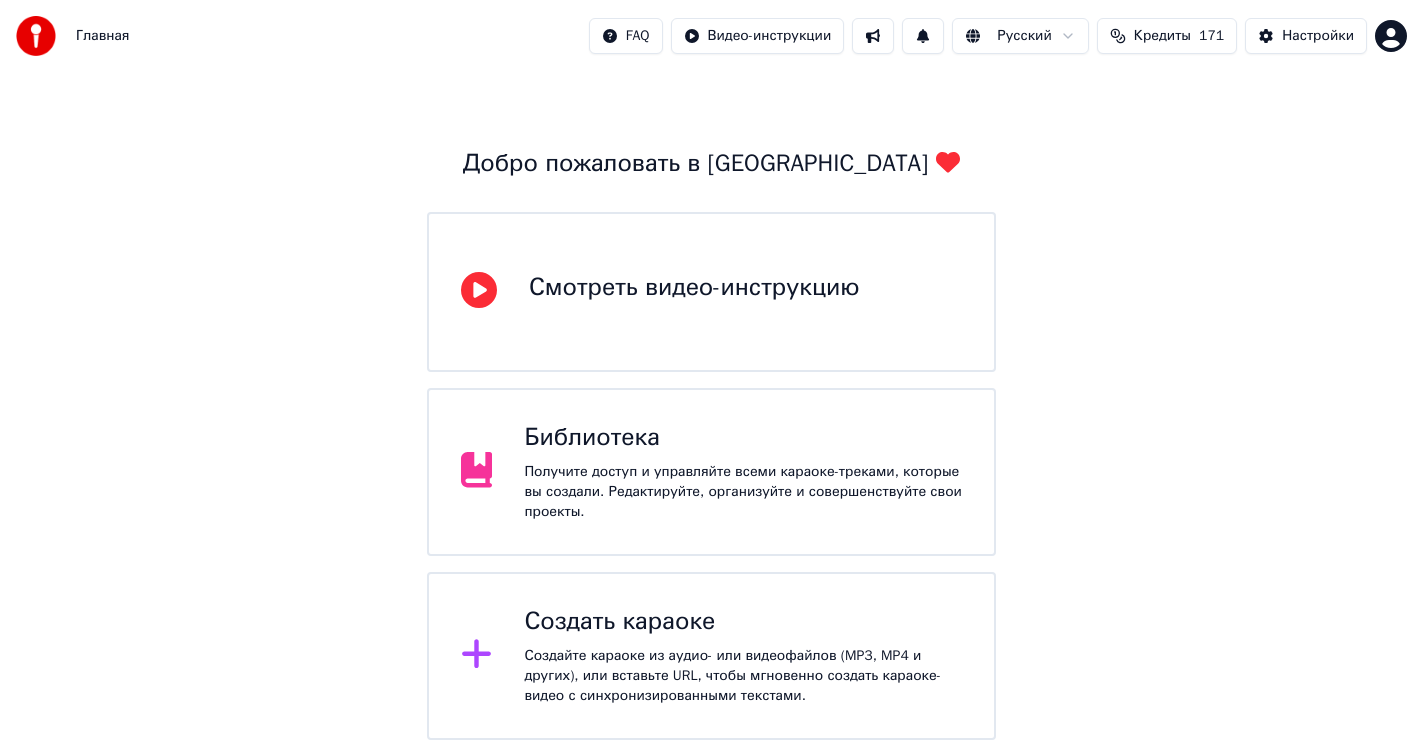 click on "Создать караоке Создайте караоке из аудио- или видеофайлов (MP3, MP4 и других), или вставьте URL, чтобы мгновенно создать караоке-видео с синхронизированными текстами." at bounding box center [743, 656] 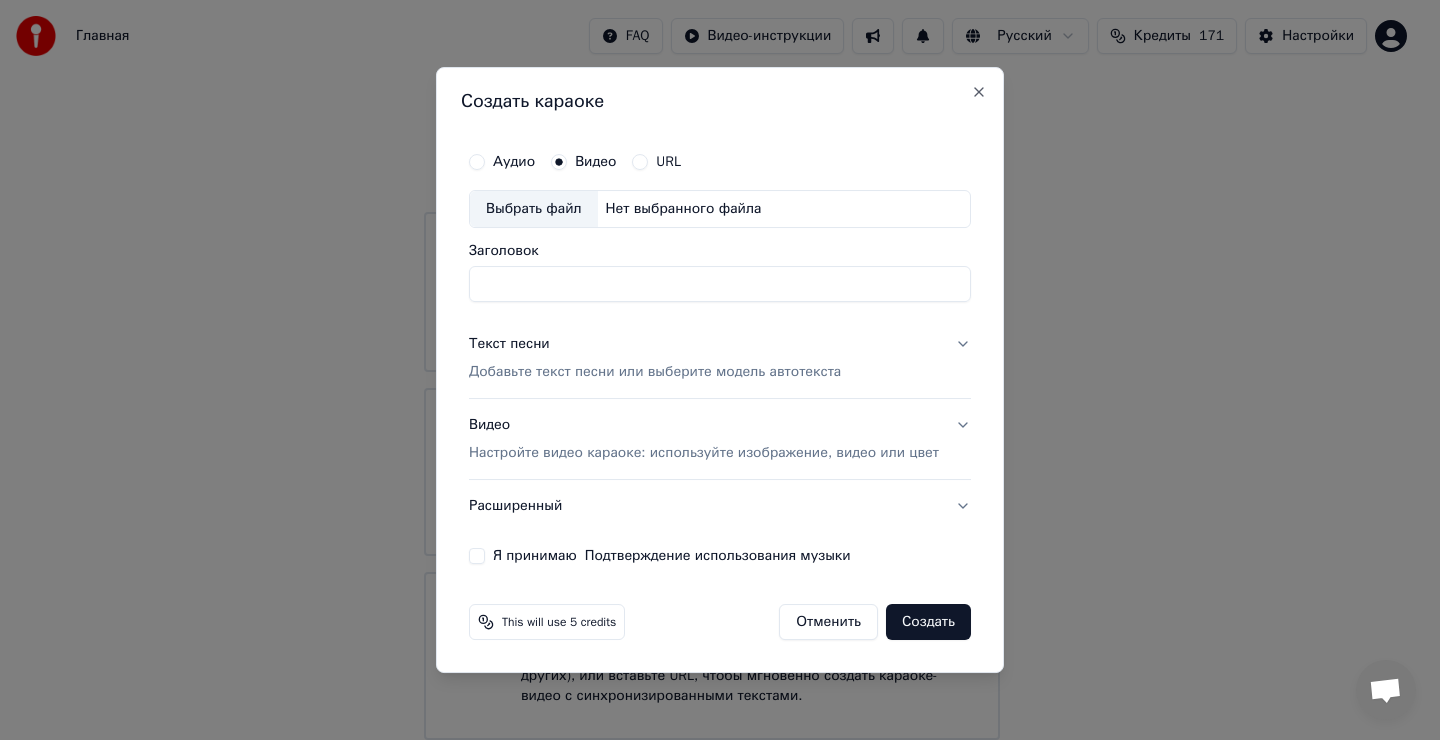 click on "Выбрать файл" at bounding box center (534, 209) 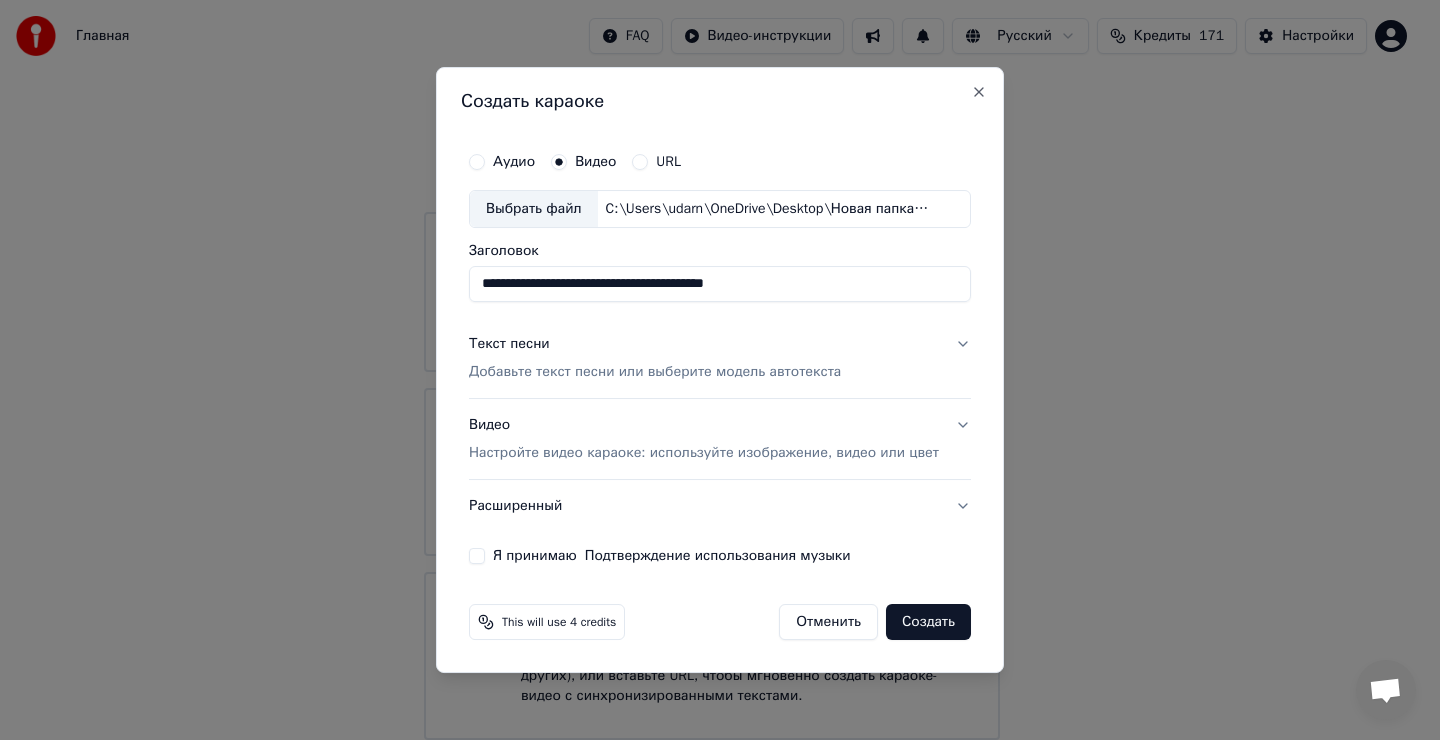 type on "**********" 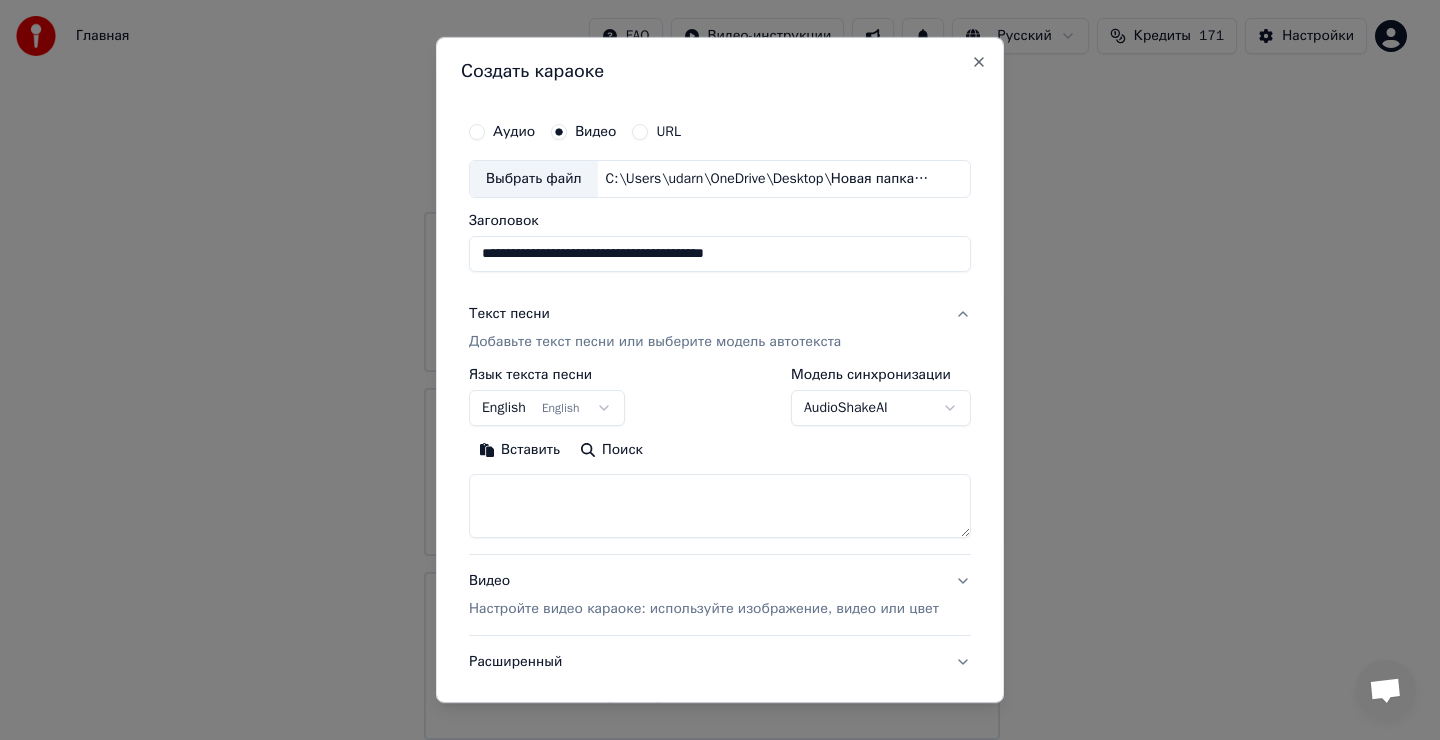 click at bounding box center (720, 506) 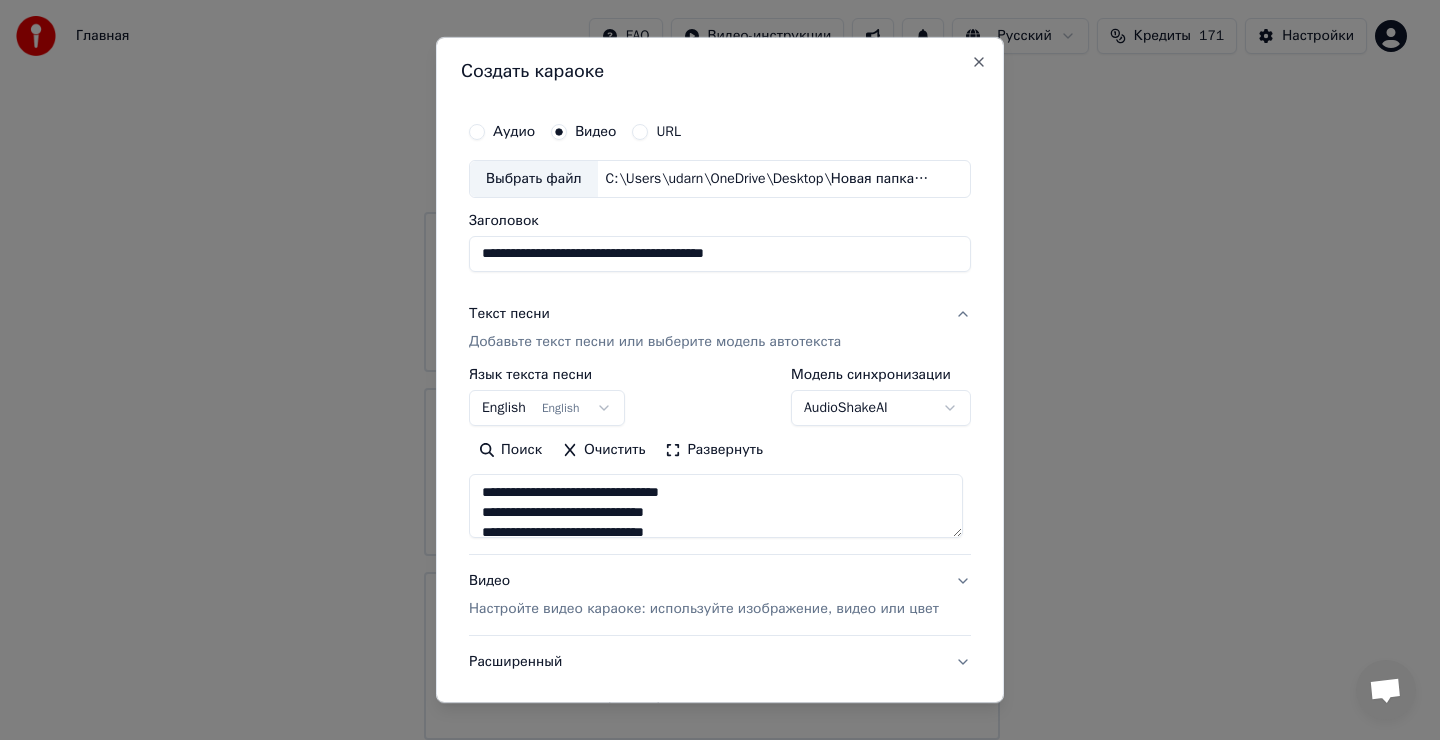 type on "**********" 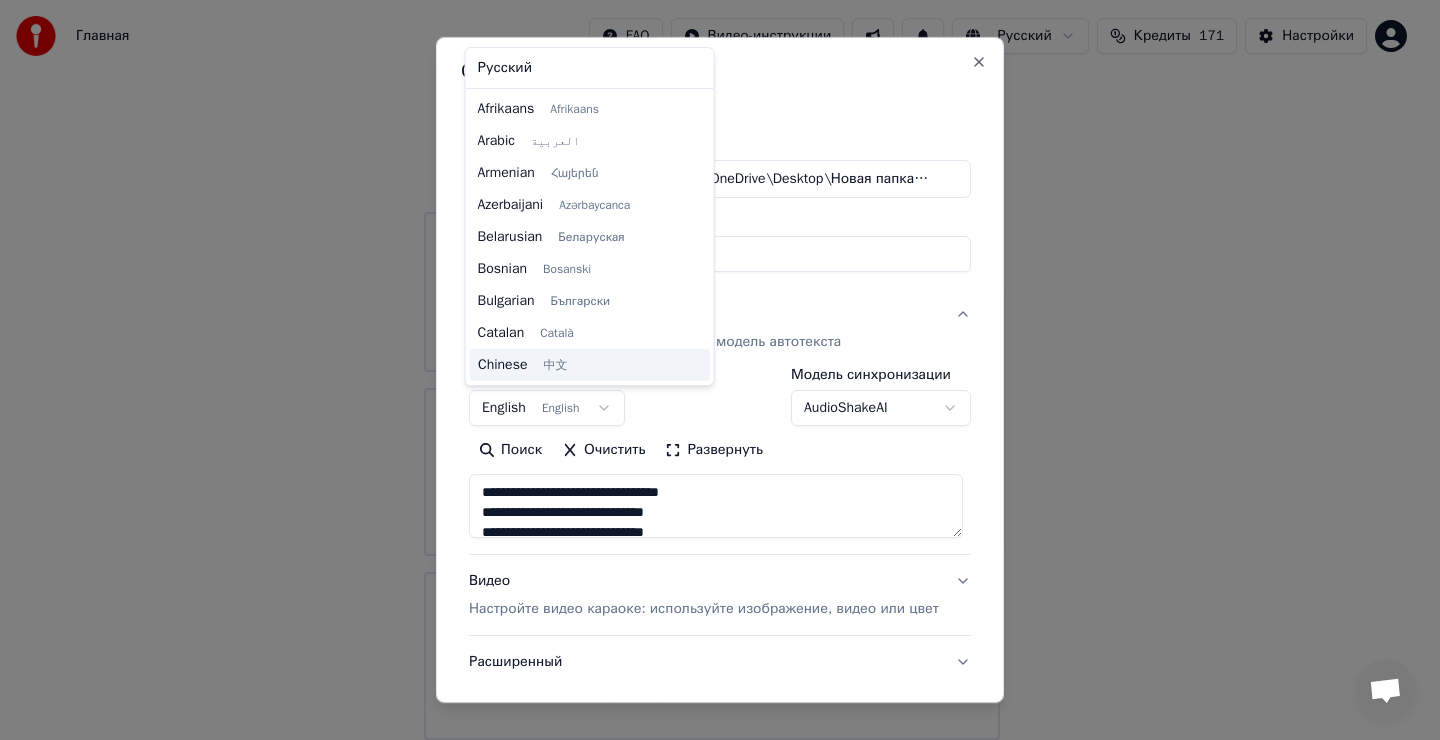 scroll, scrollTop: 160, scrollLeft: 0, axis: vertical 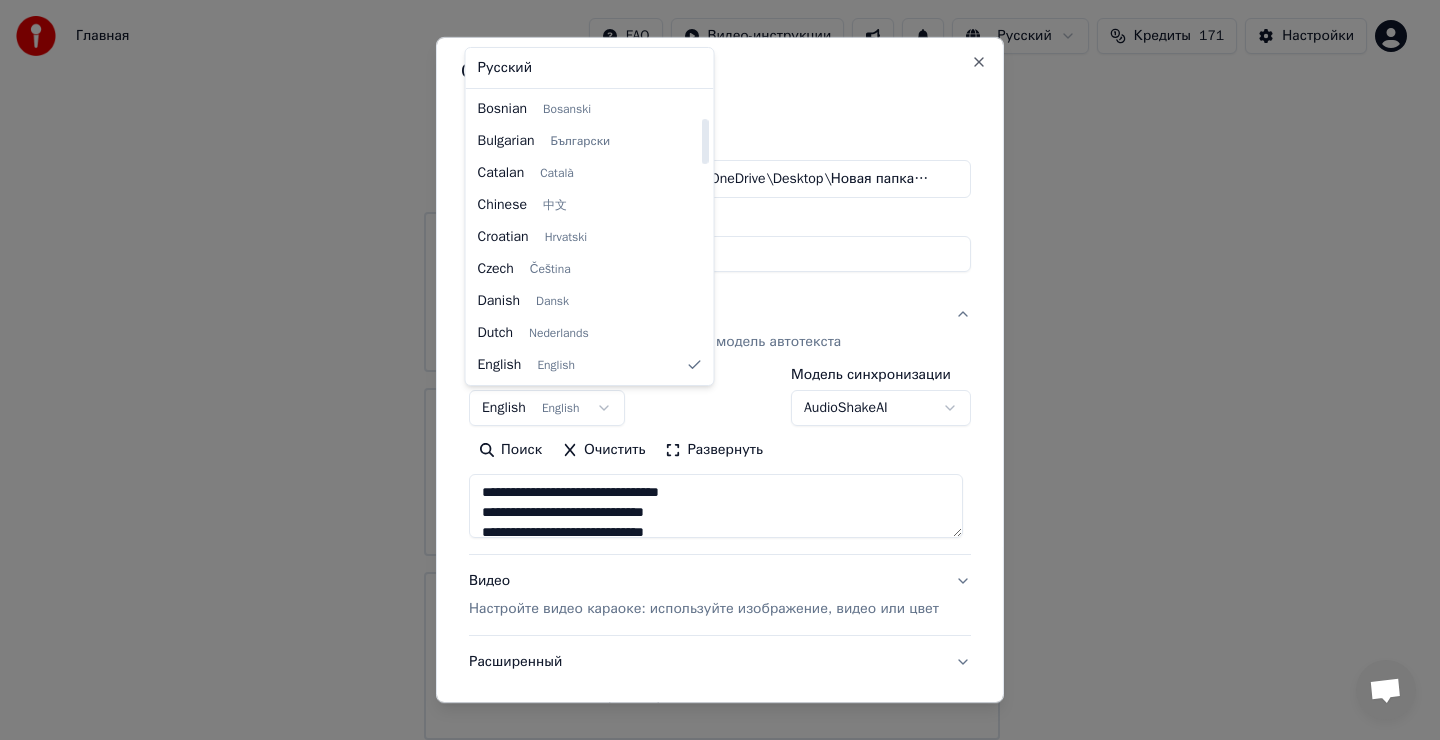 select on "**" 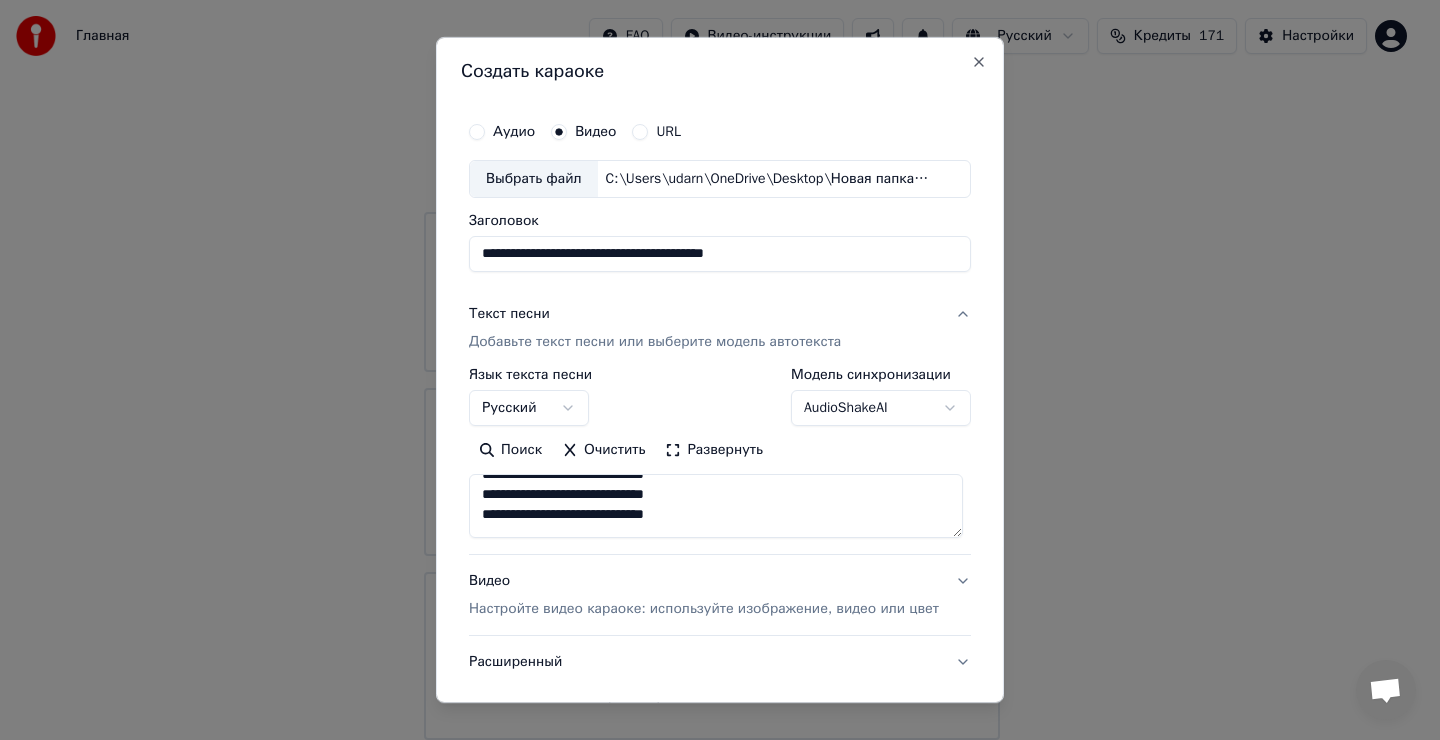 scroll, scrollTop: 40, scrollLeft: 0, axis: vertical 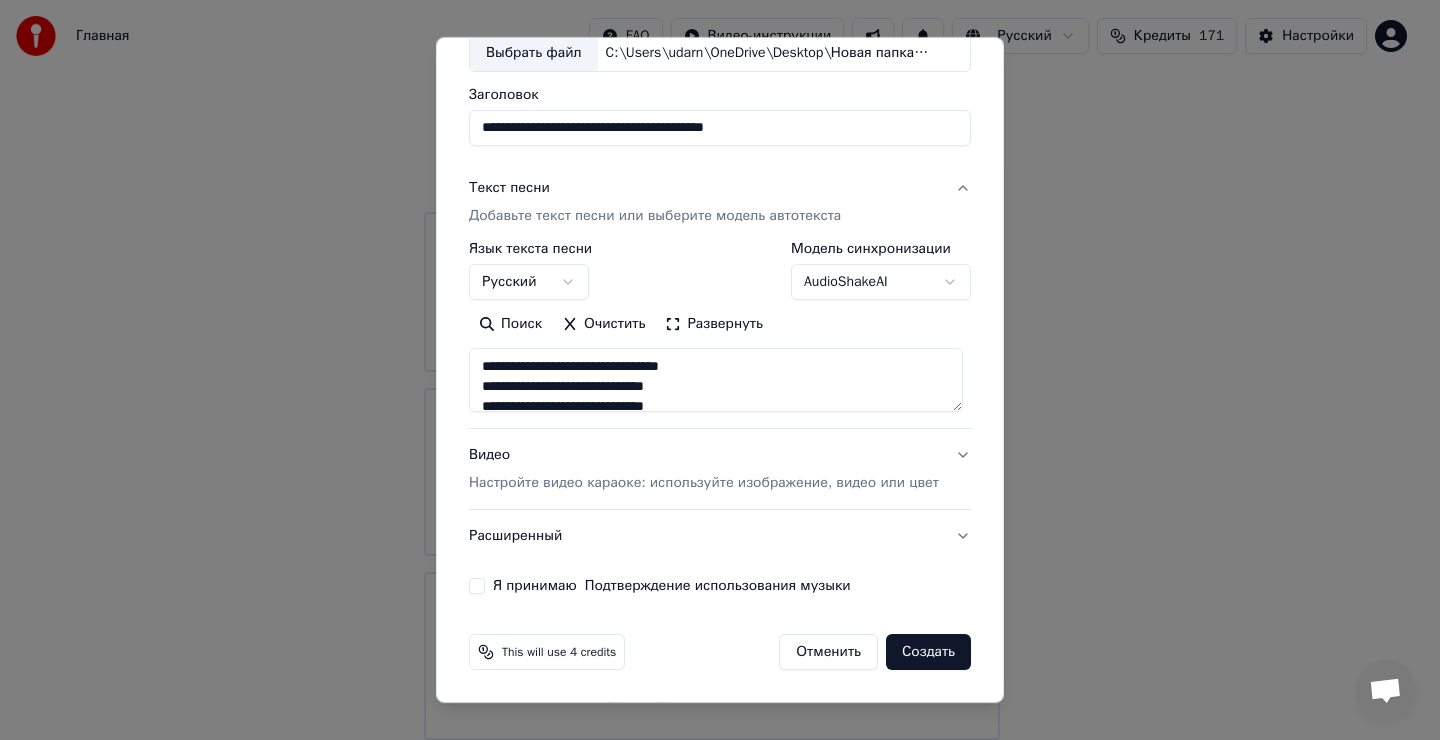 click on "Я принимаю   Подтверждение использования музыки" at bounding box center [477, 586] 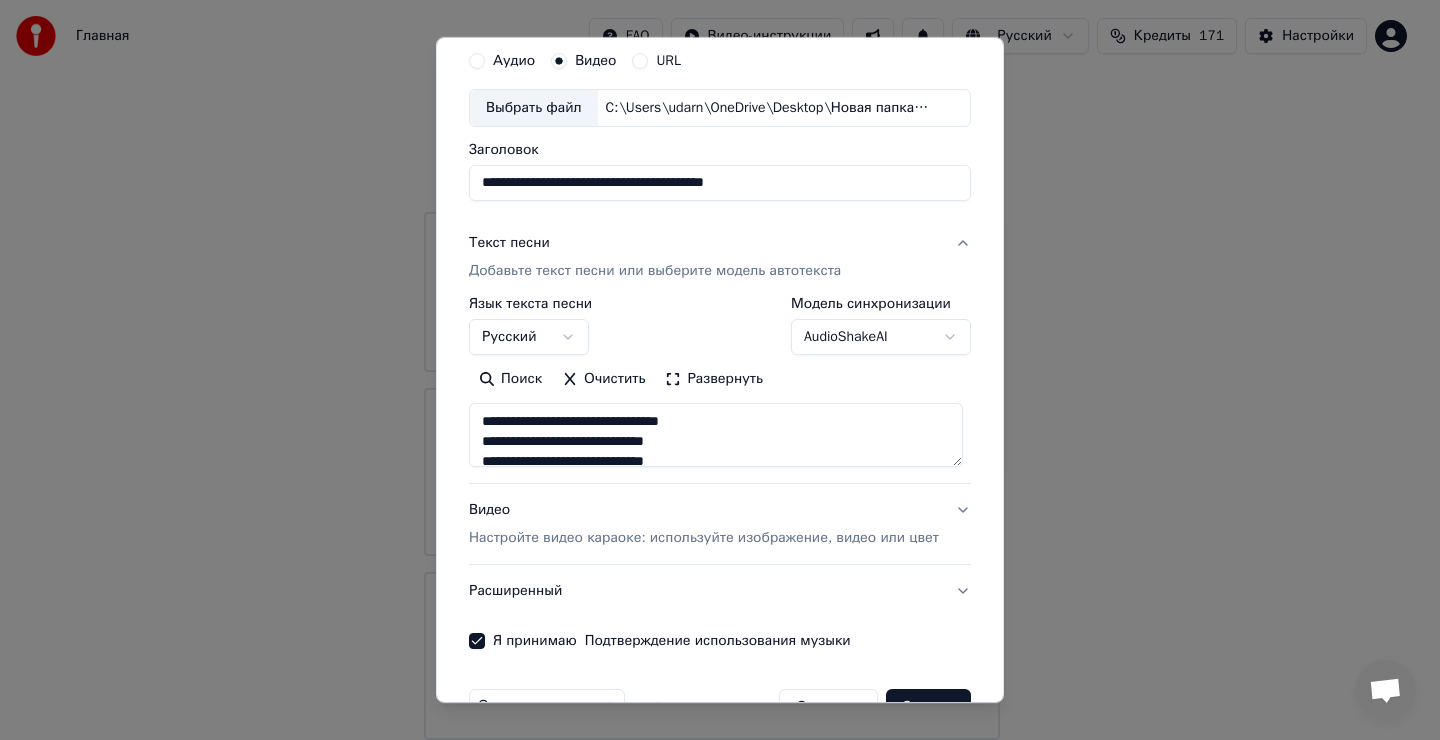 scroll, scrollTop: 126, scrollLeft: 0, axis: vertical 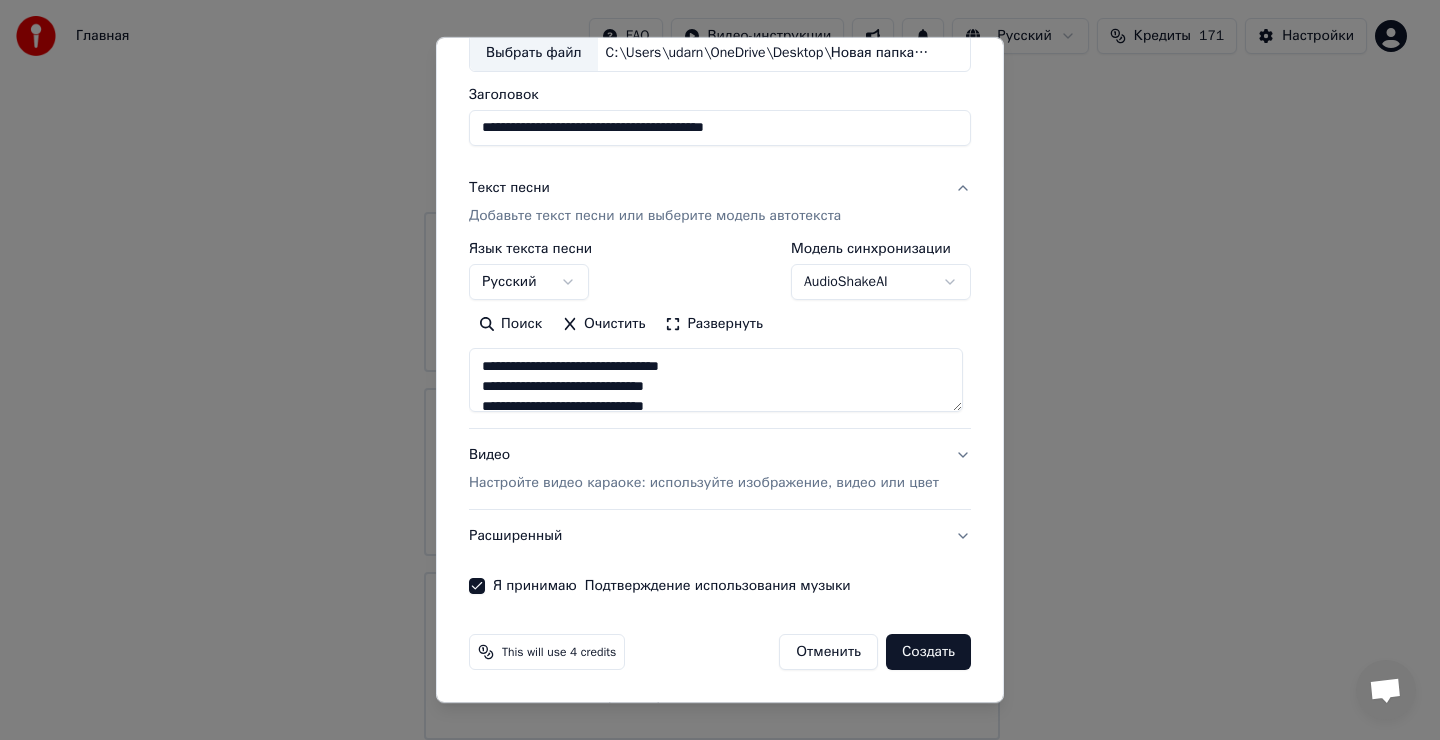 click on "Создать" at bounding box center [928, 652] 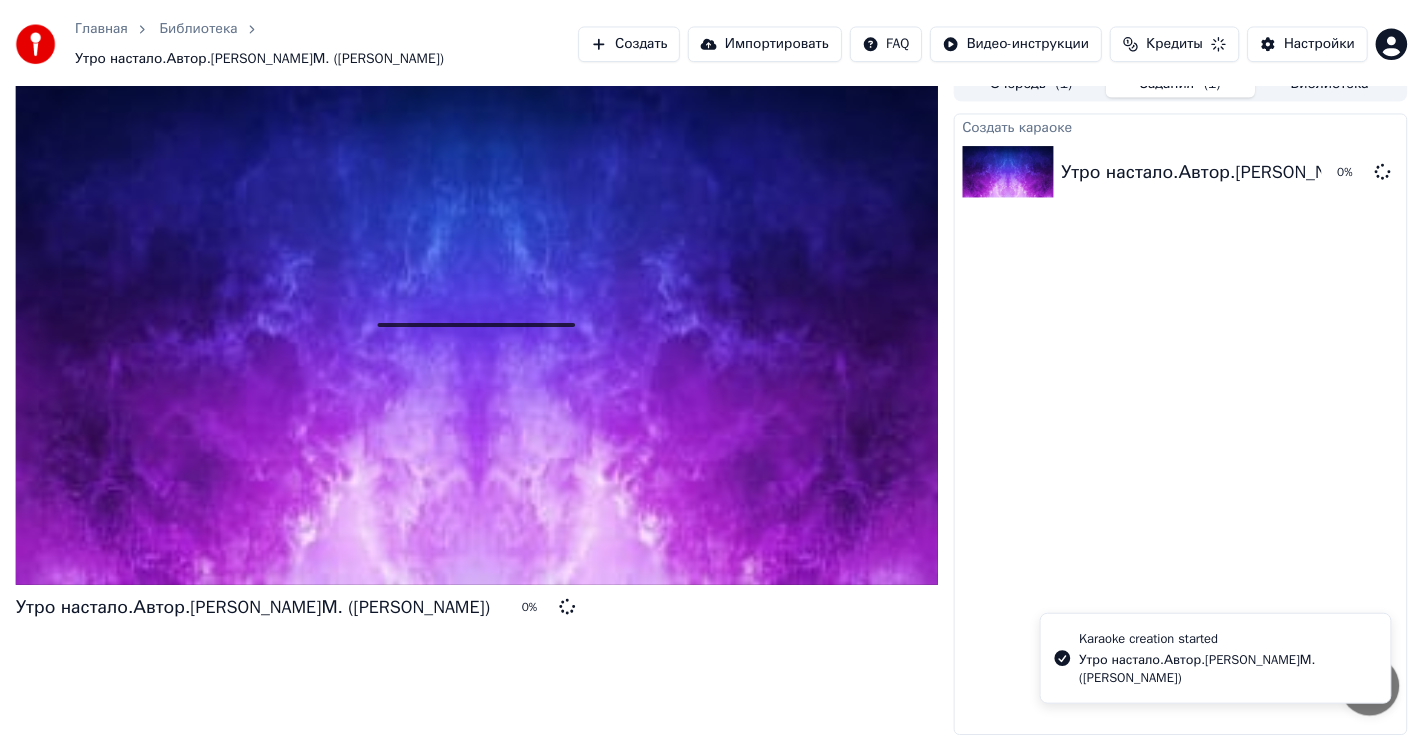 scroll, scrollTop: 19, scrollLeft: 0, axis: vertical 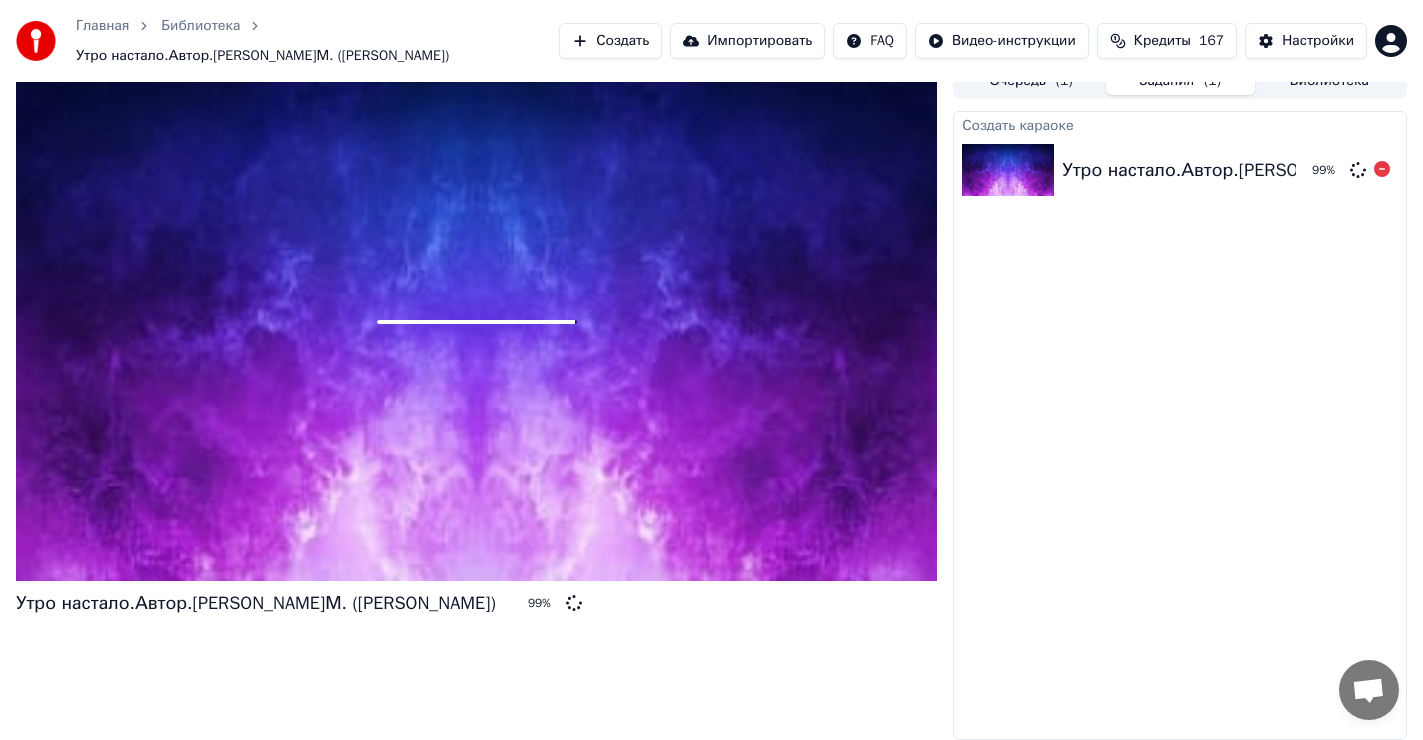 click 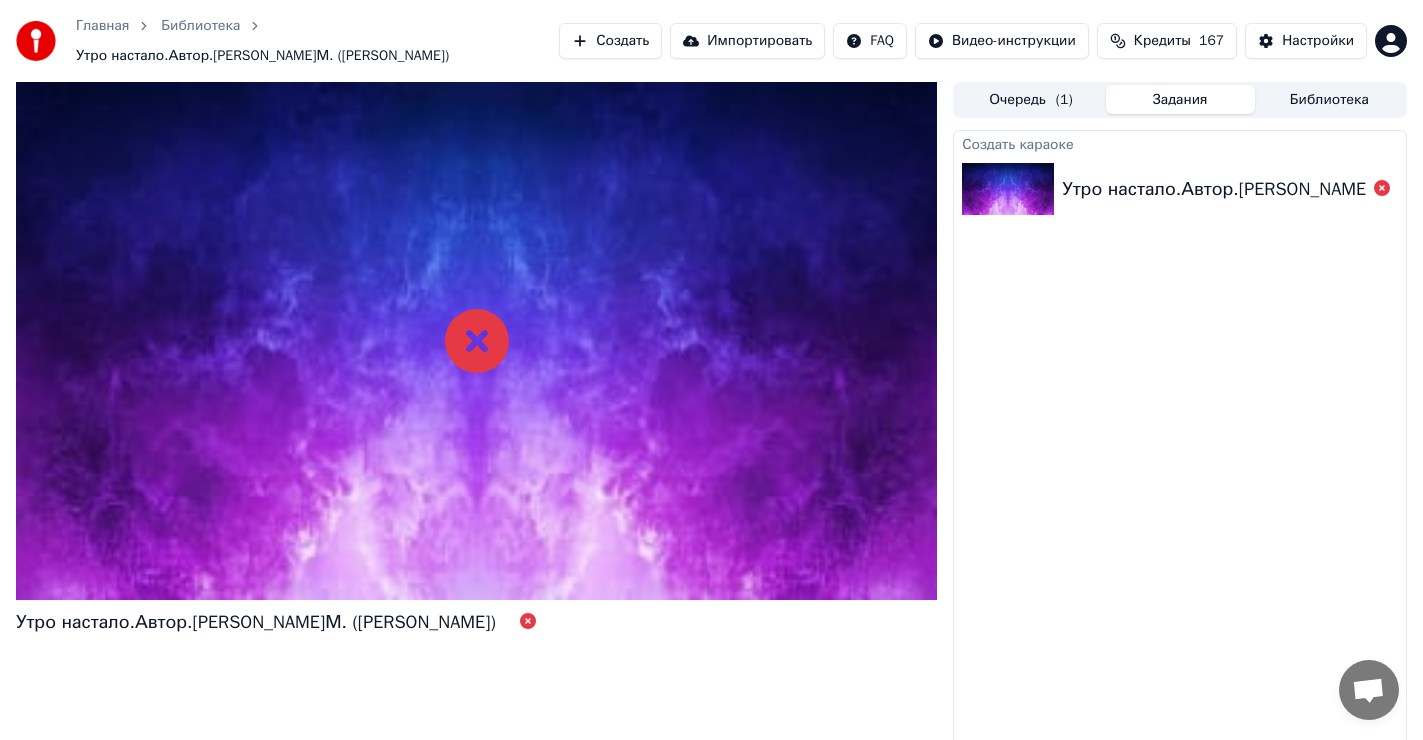 scroll, scrollTop: 0, scrollLeft: 0, axis: both 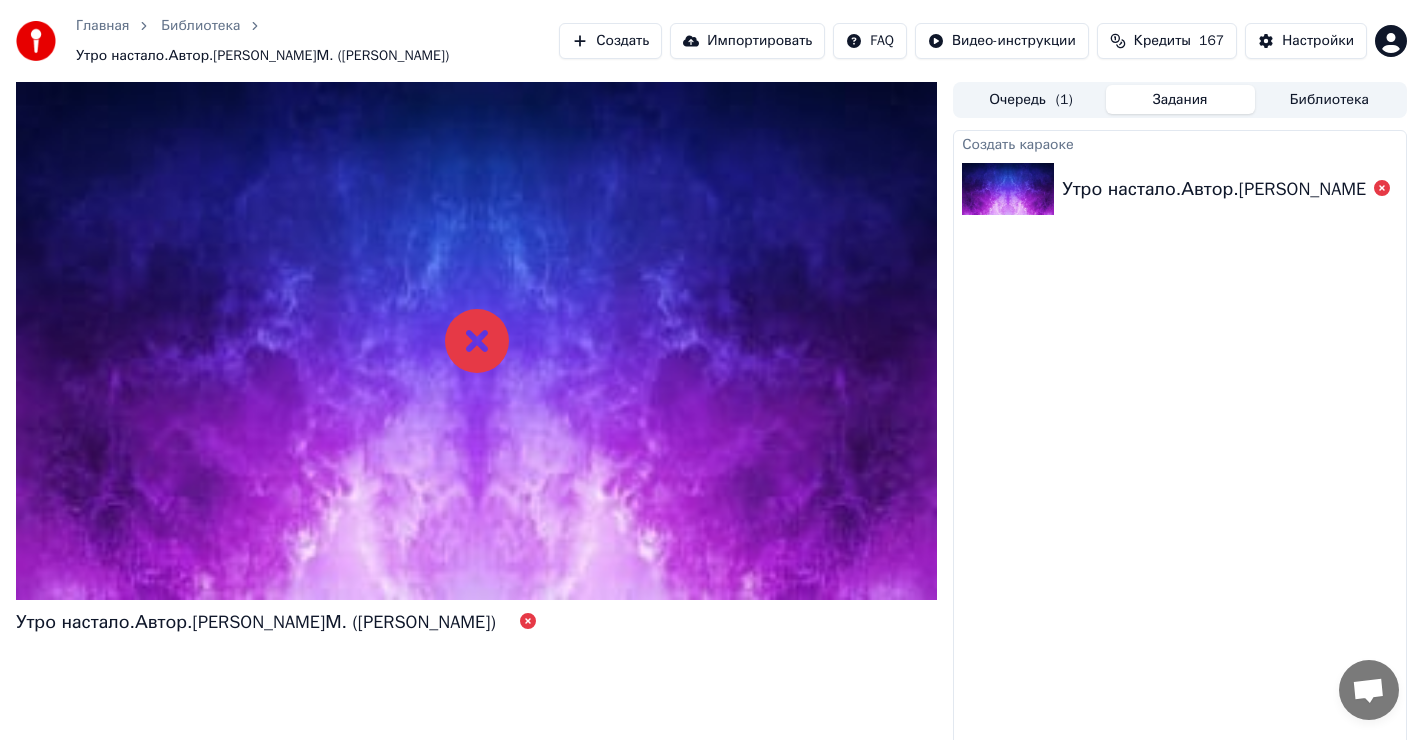 click on "Утро настало.Автор.[PERSON_NAME]М. ([PERSON_NAME])" at bounding box center (1302, 189) 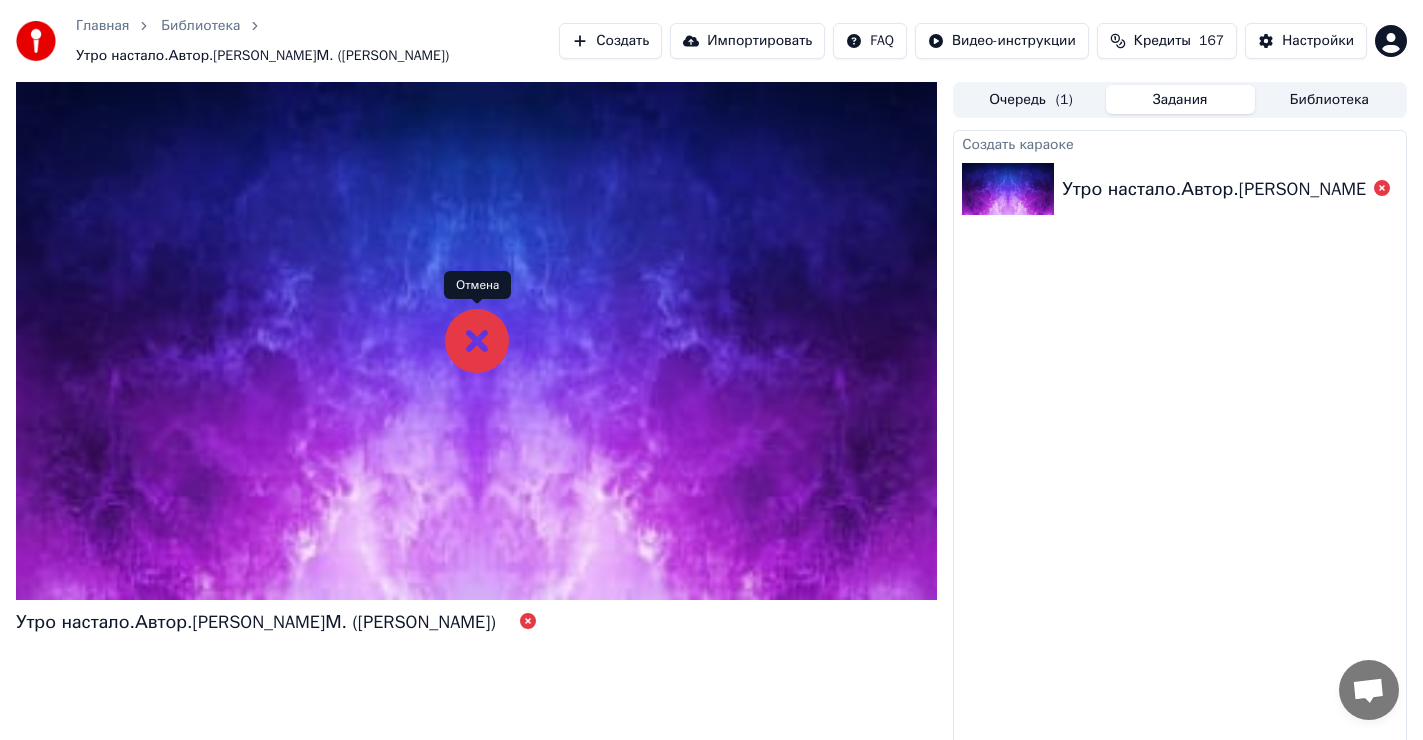 click 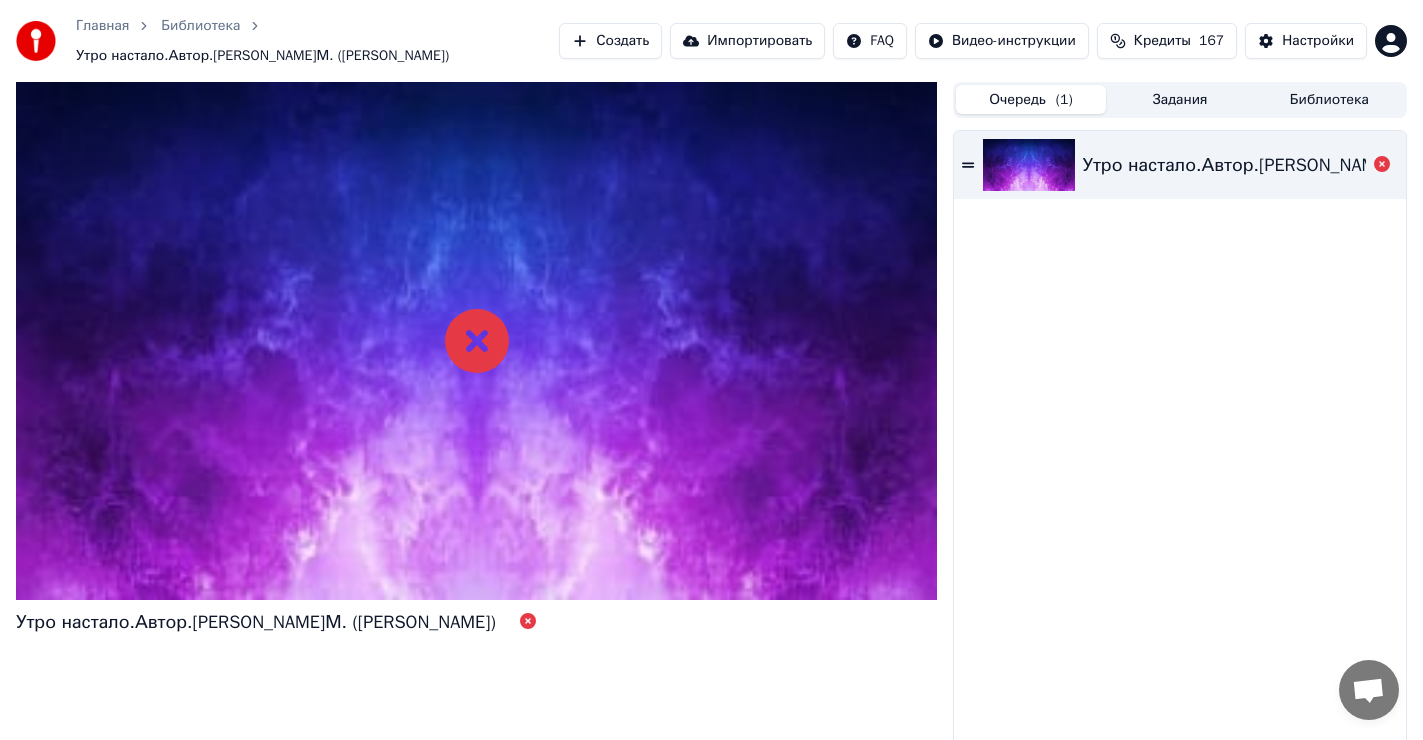click on "Очередь ( 1 )" at bounding box center (1030, 99) 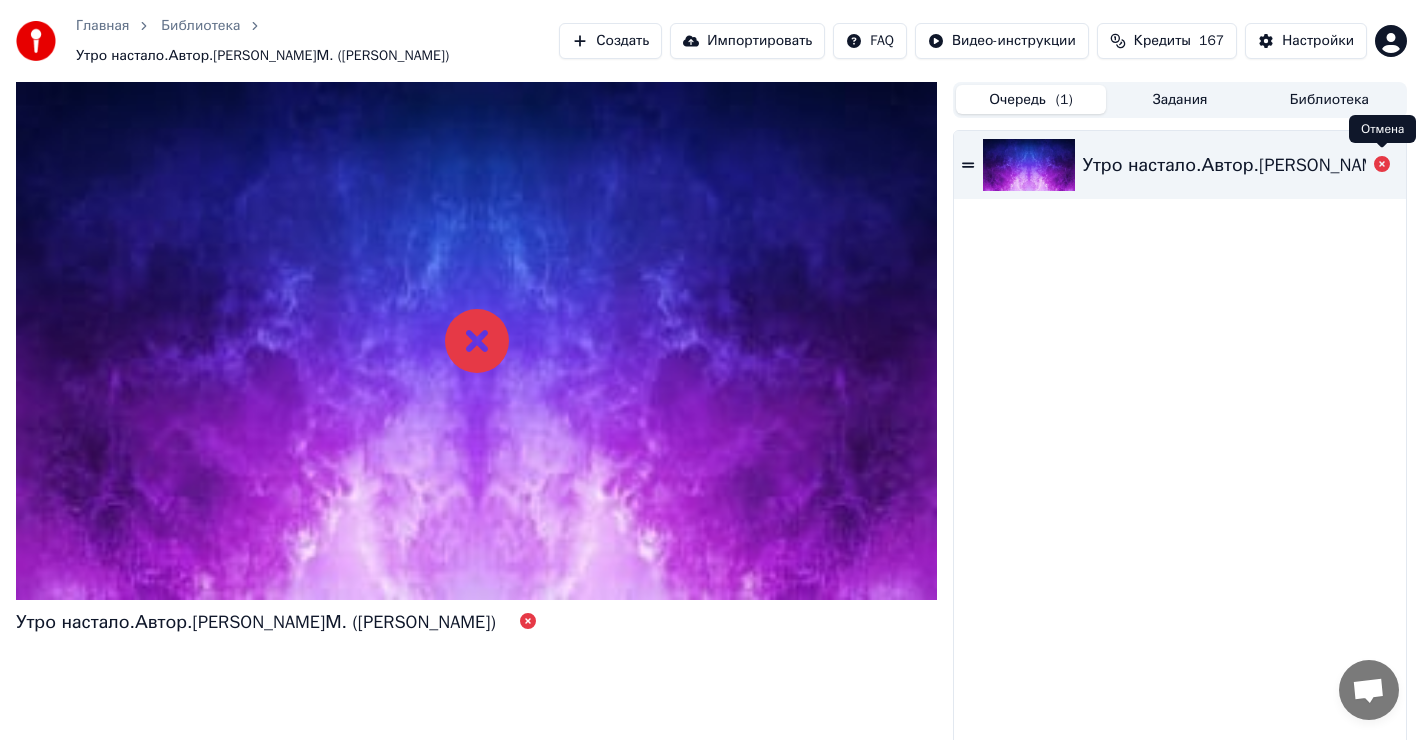 click 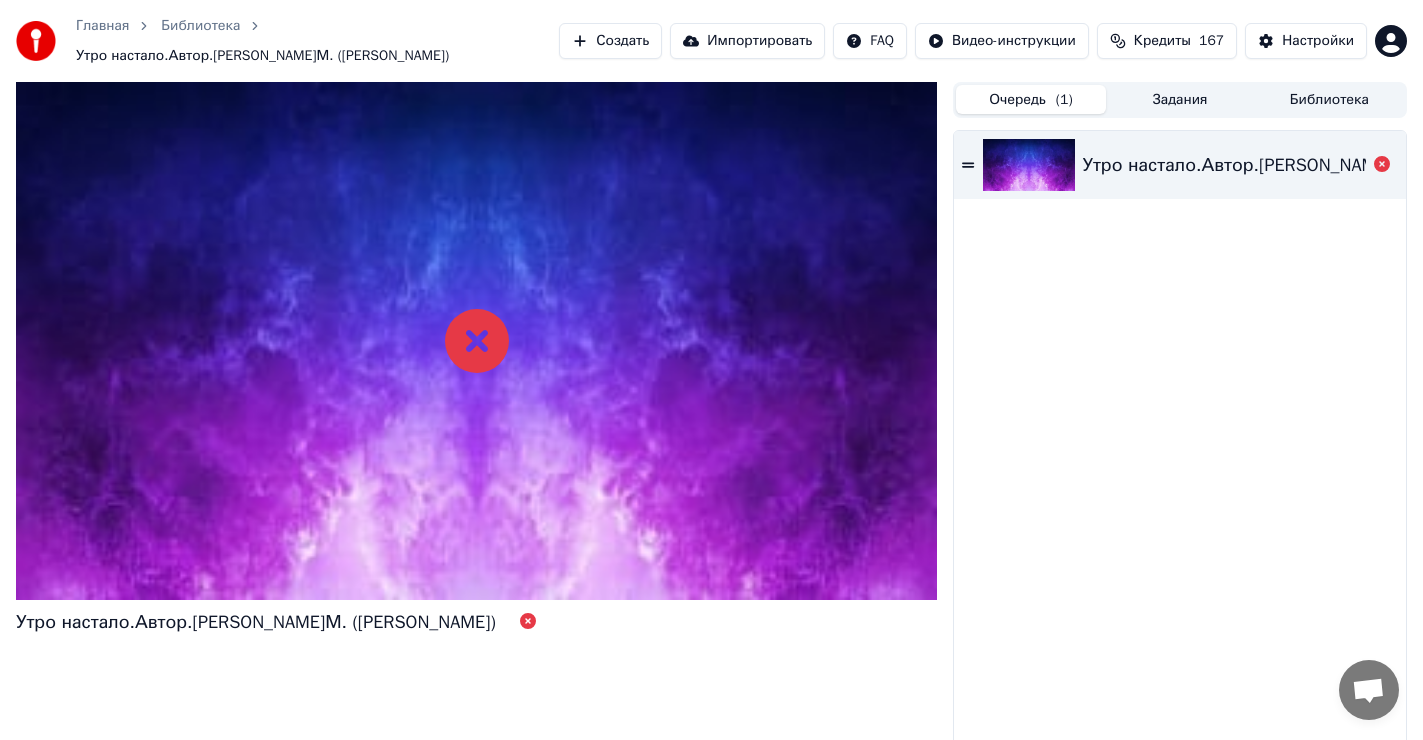click on "Утро настало.Автор.[PERSON_NAME]М. ([PERSON_NAME])" at bounding box center (1323, 165) 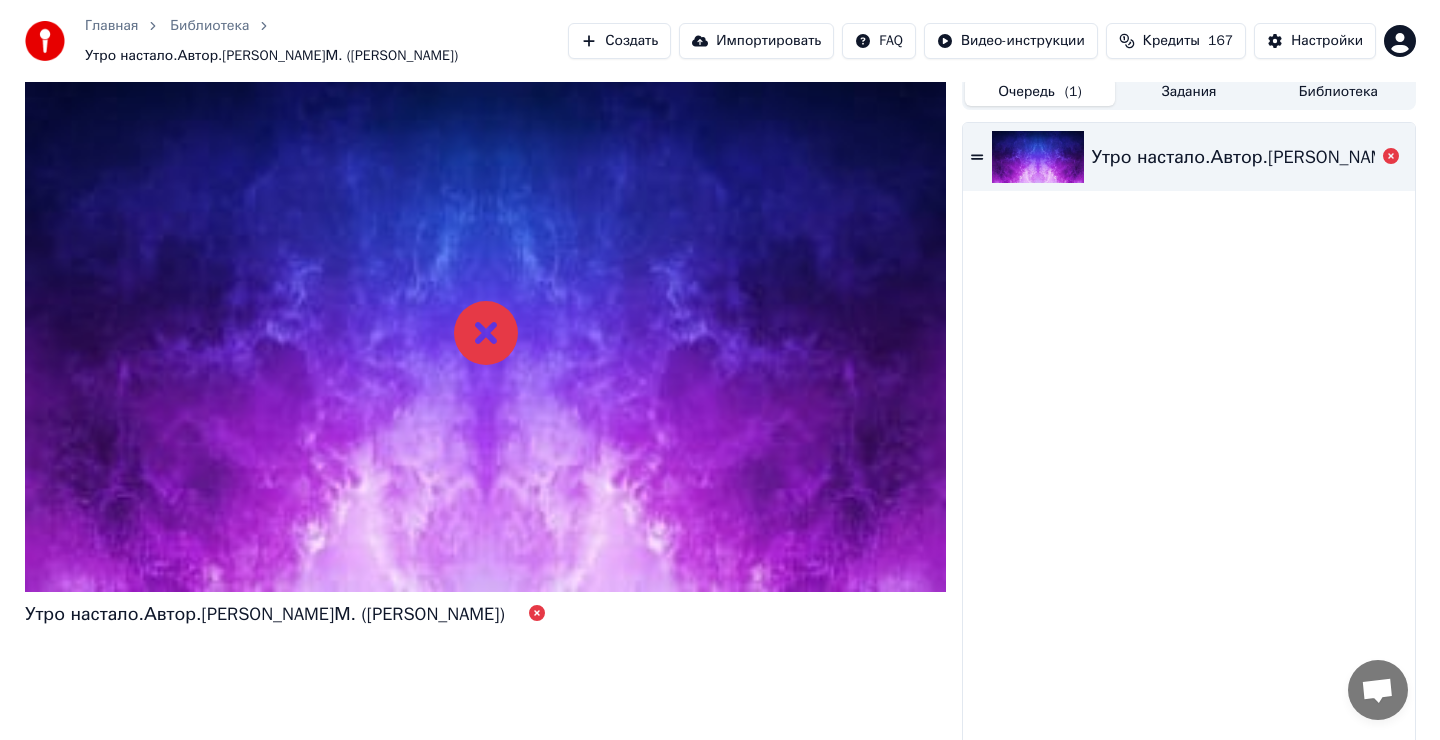 scroll, scrollTop: 19, scrollLeft: 0, axis: vertical 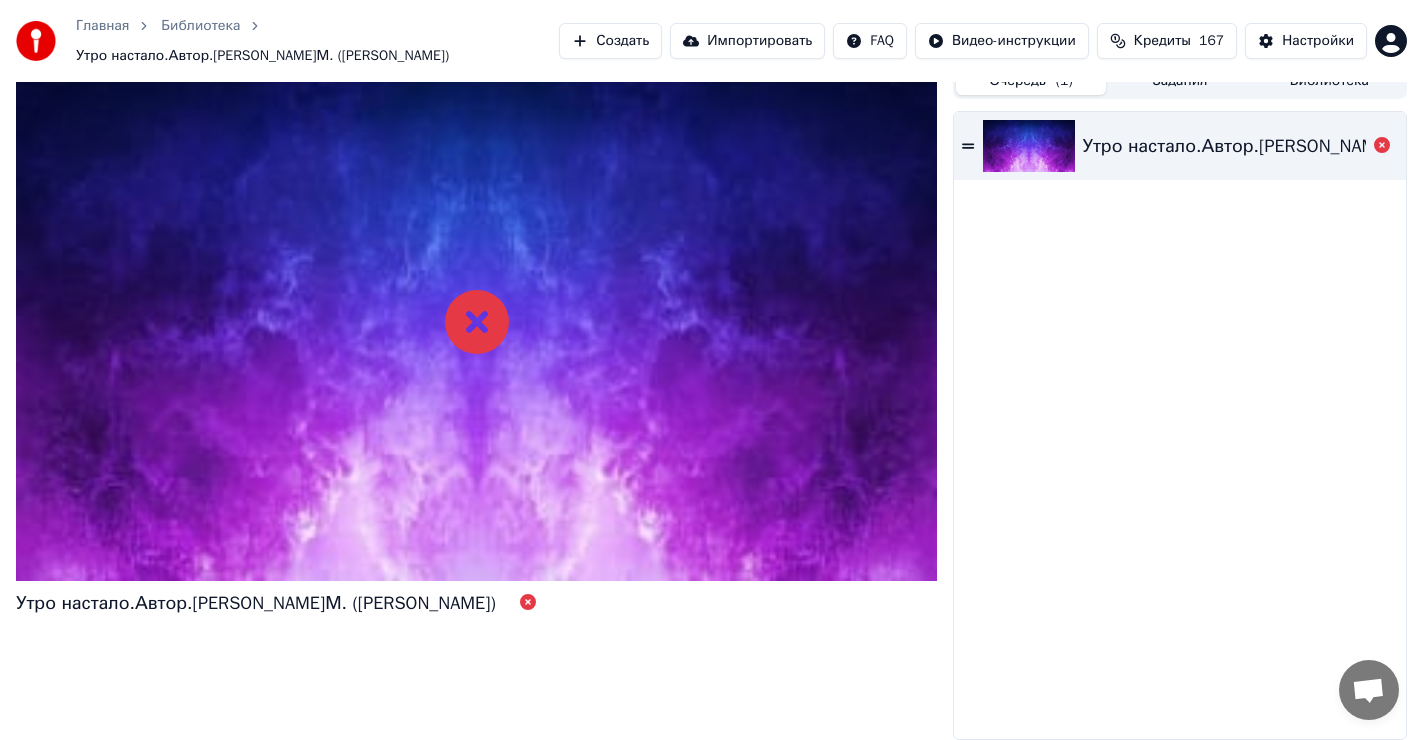 drag, startPoint x: 424, startPoint y: 601, endPoint x: 89, endPoint y: 589, distance: 335.21484 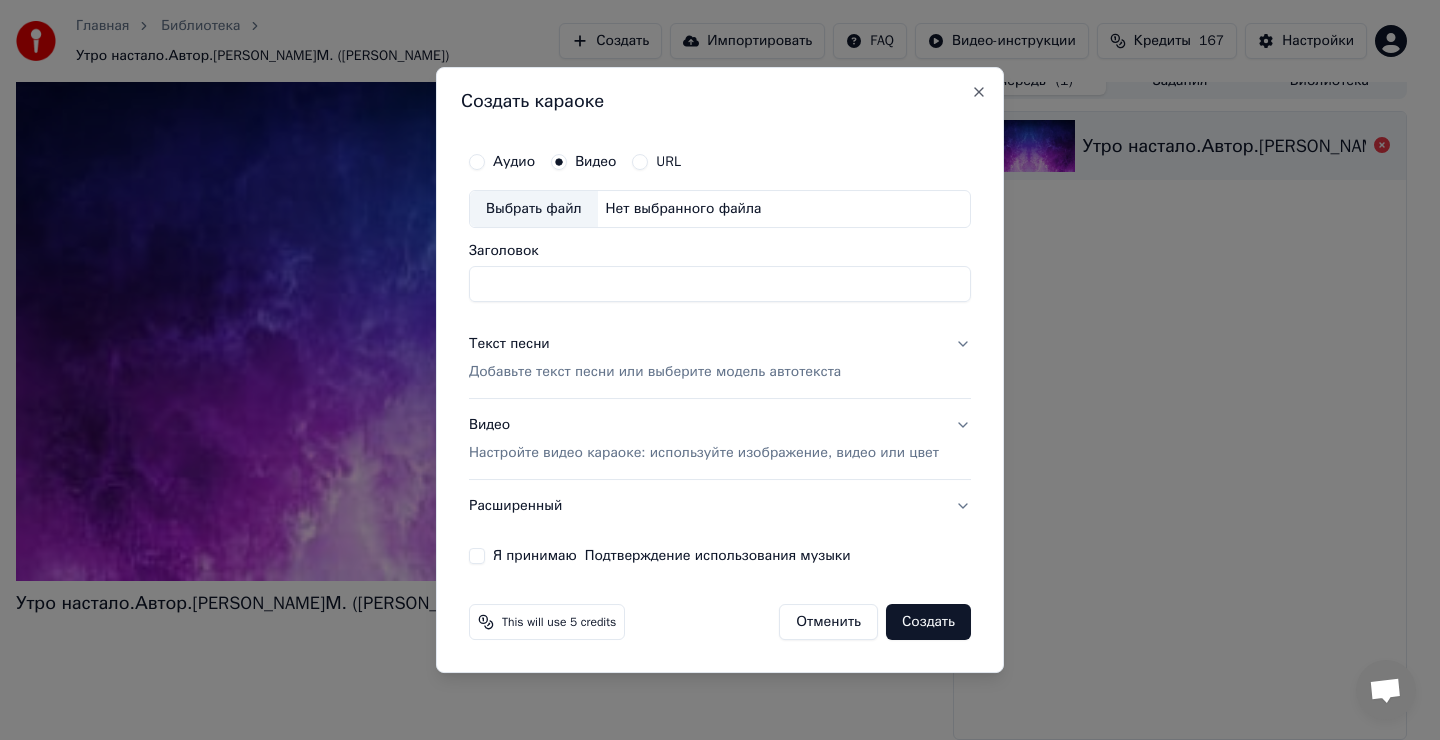 click on "Выбрать файл" at bounding box center (534, 209) 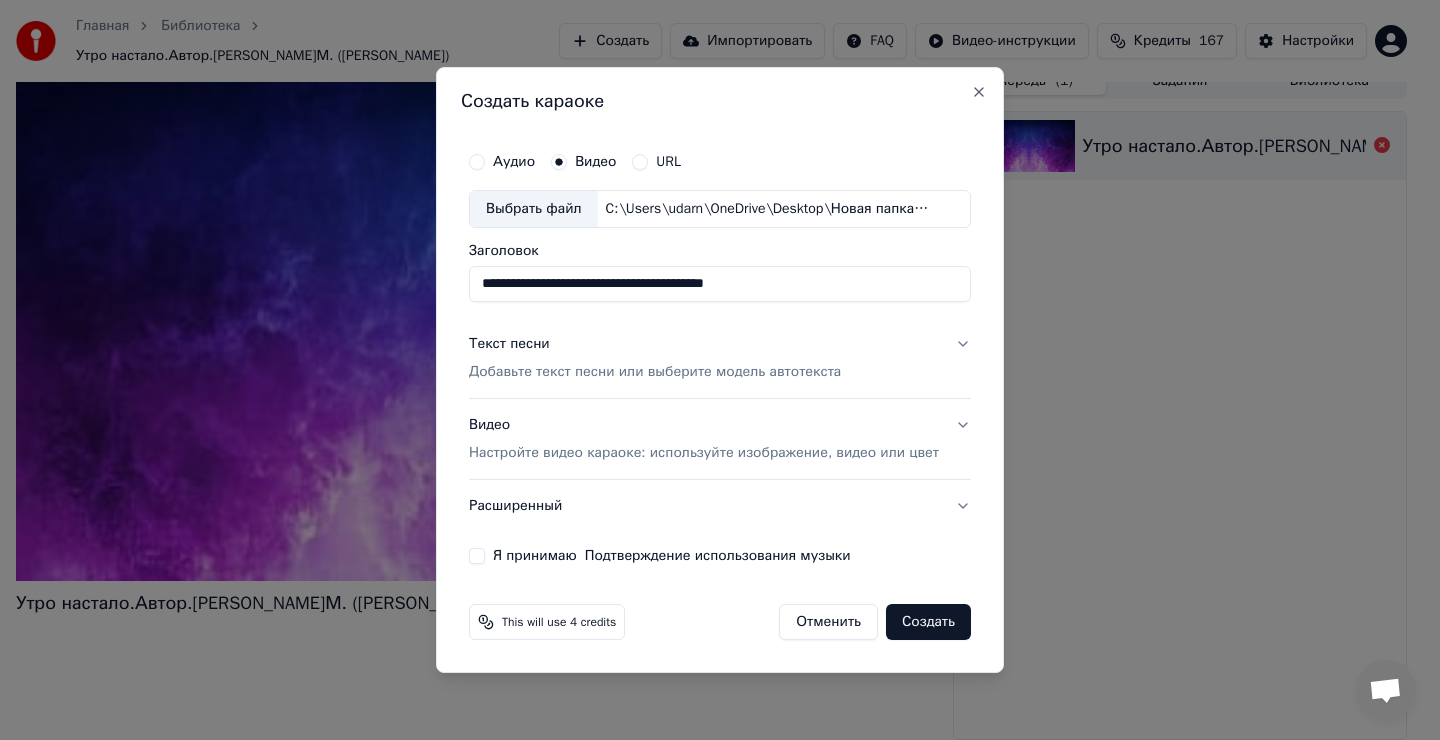 type on "**********" 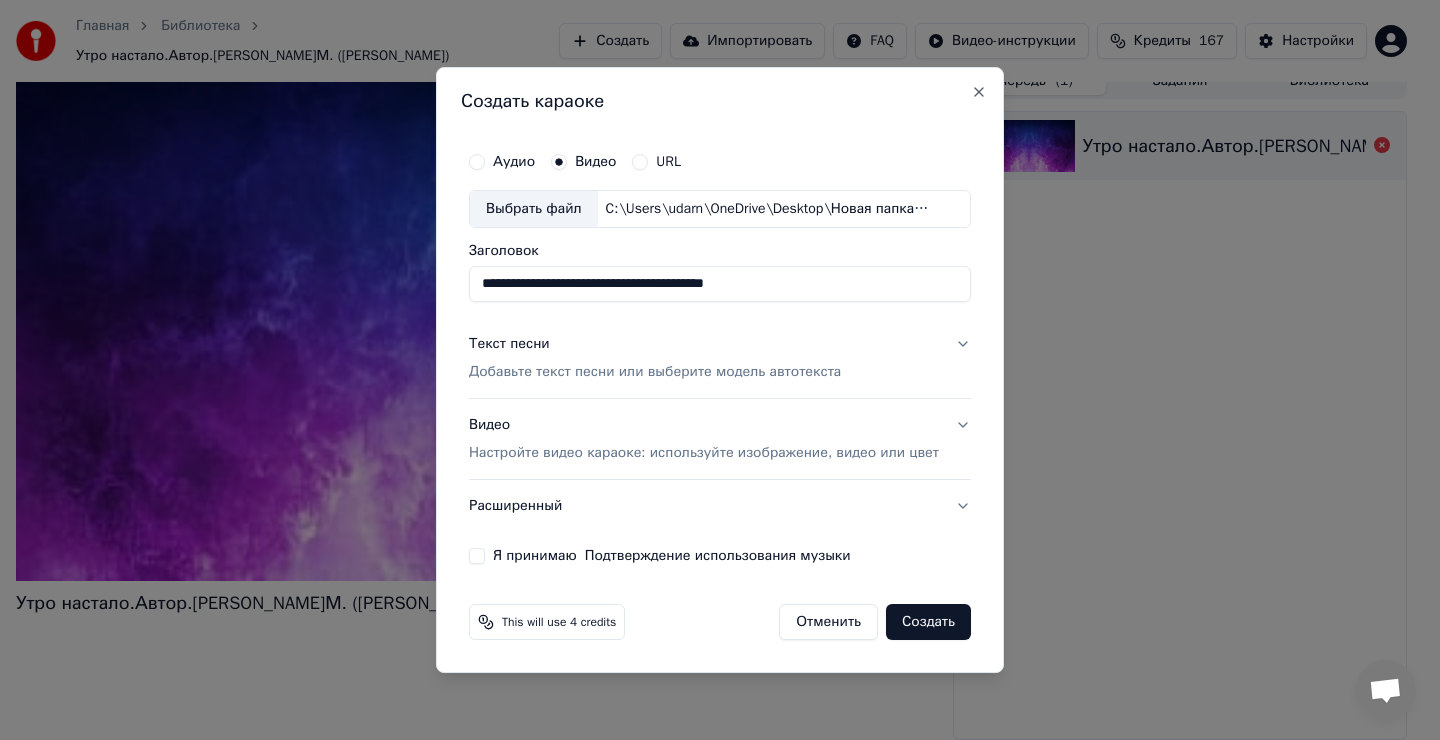 click on "Текст песни" at bounding box center [509, 344] 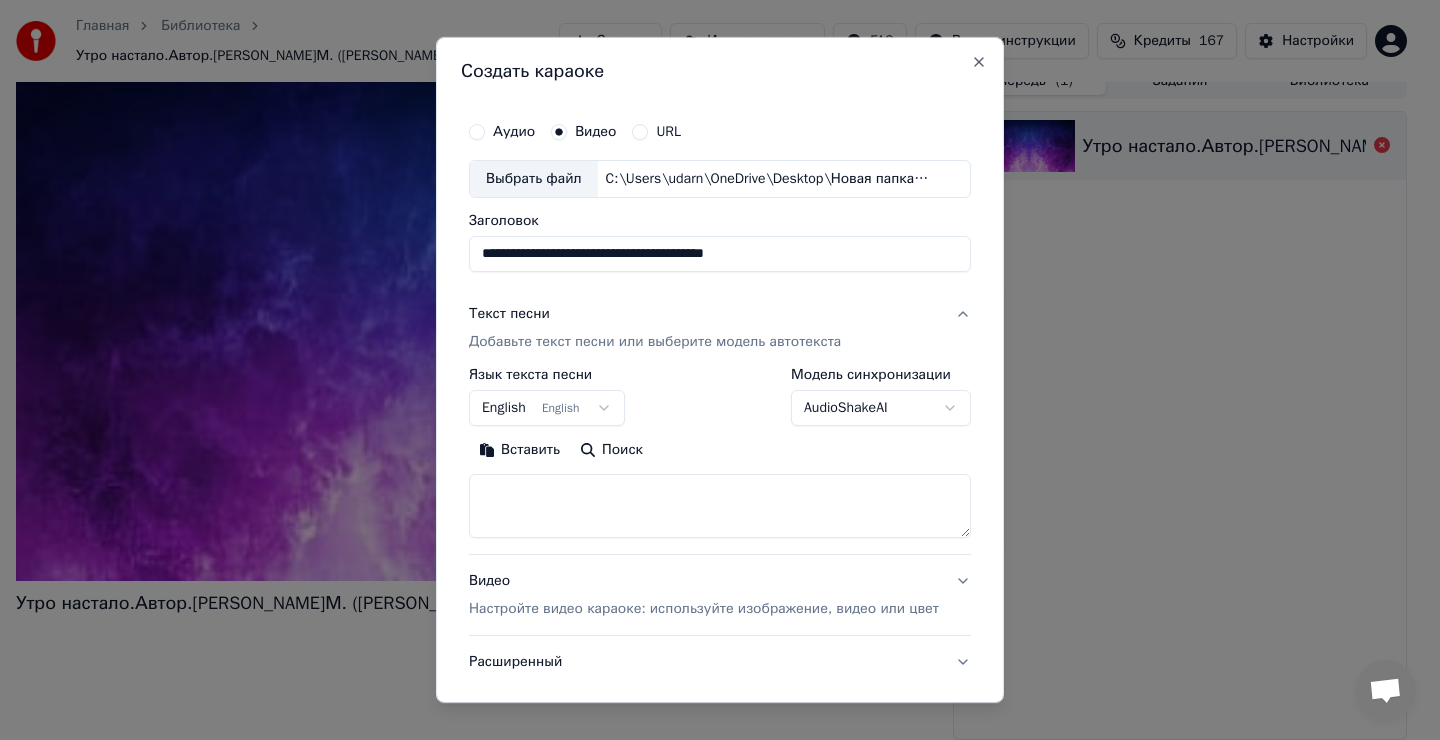 click on "Текст песни" at bounding box center (509, 314) 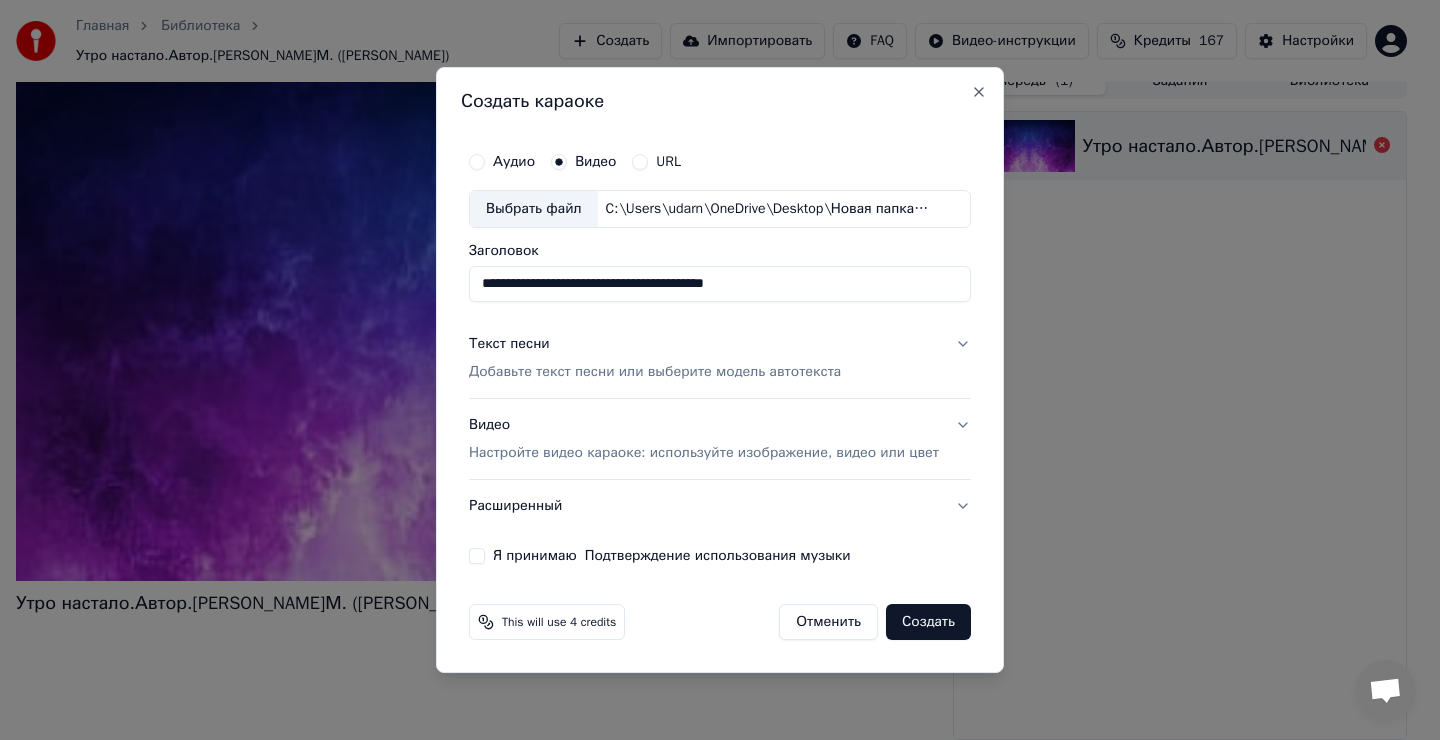 click on "Текст песни" at bounding box center (509, 344) 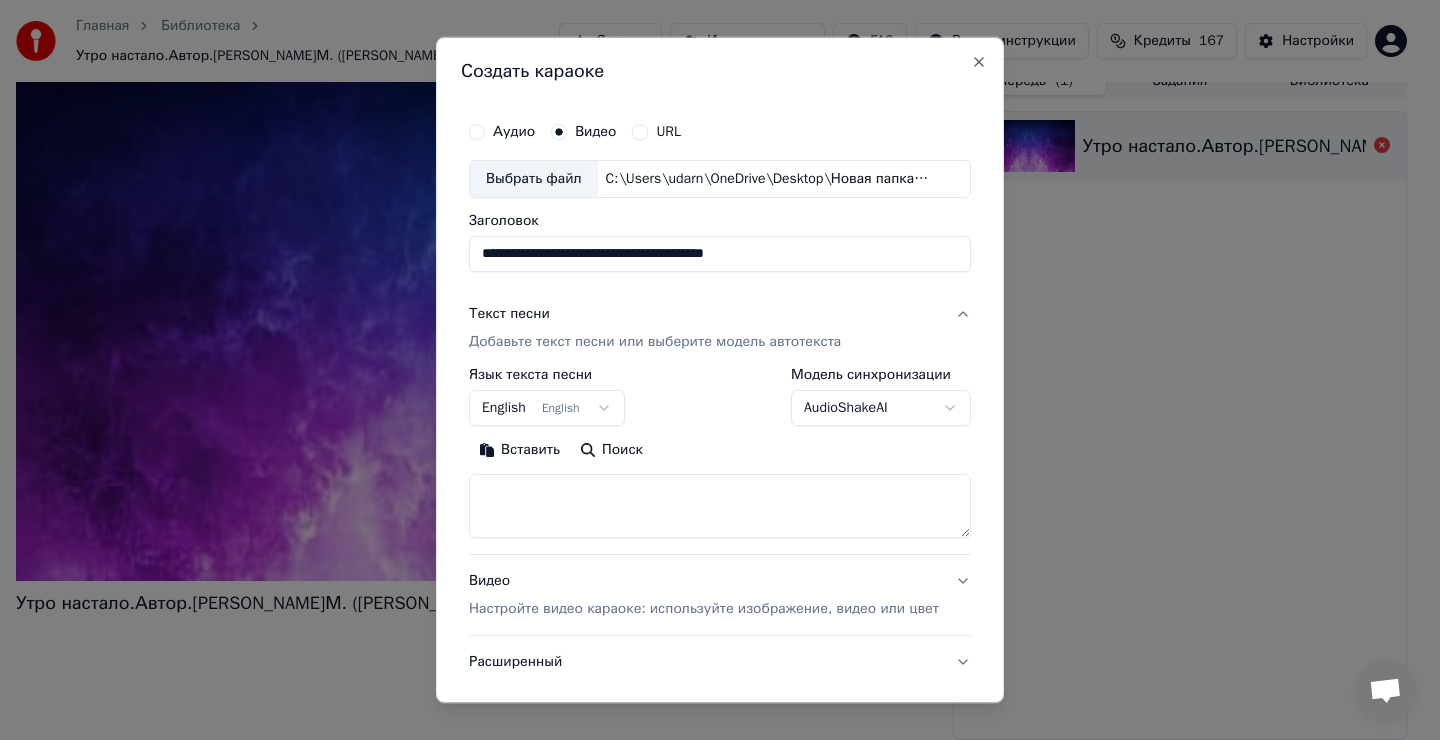 click at bounding box center (720, 506) 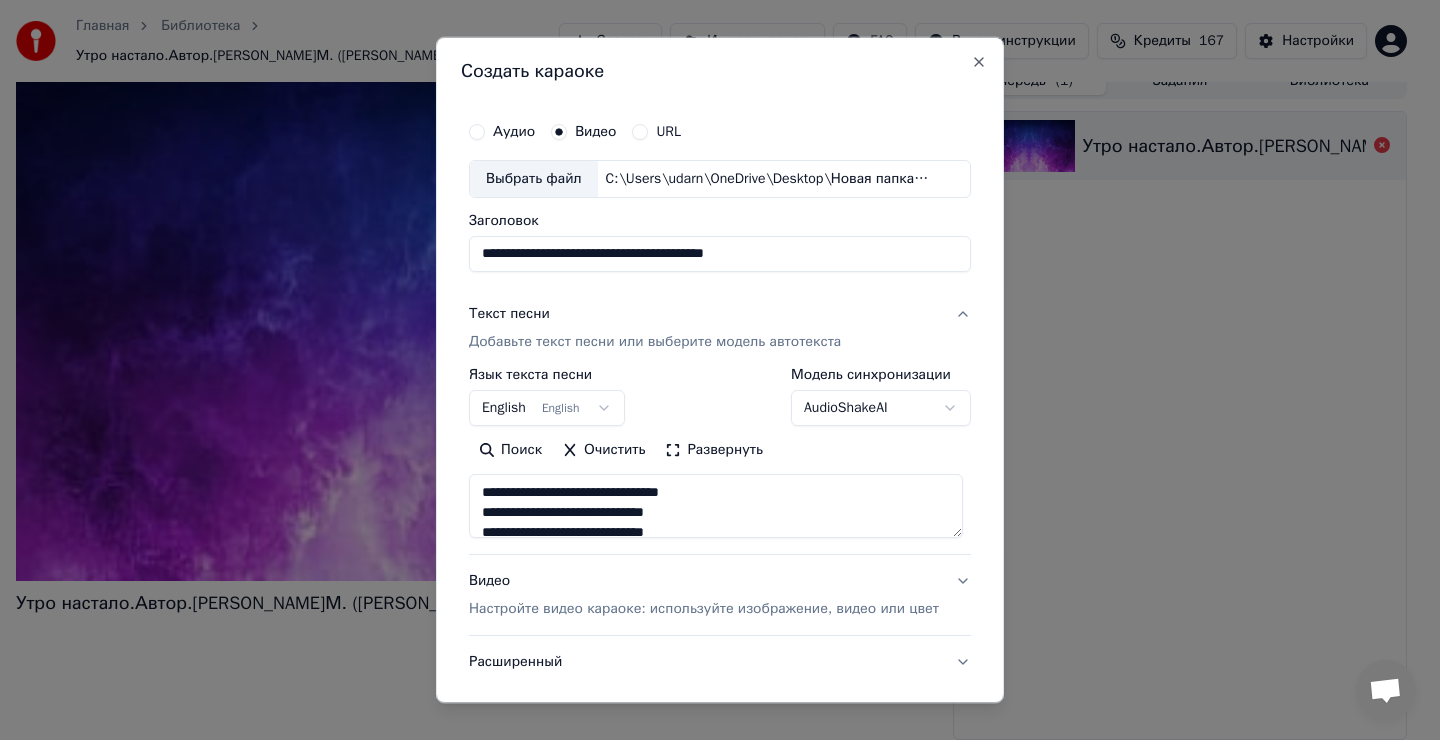 click on "**********" at bounding box center [711, 351] 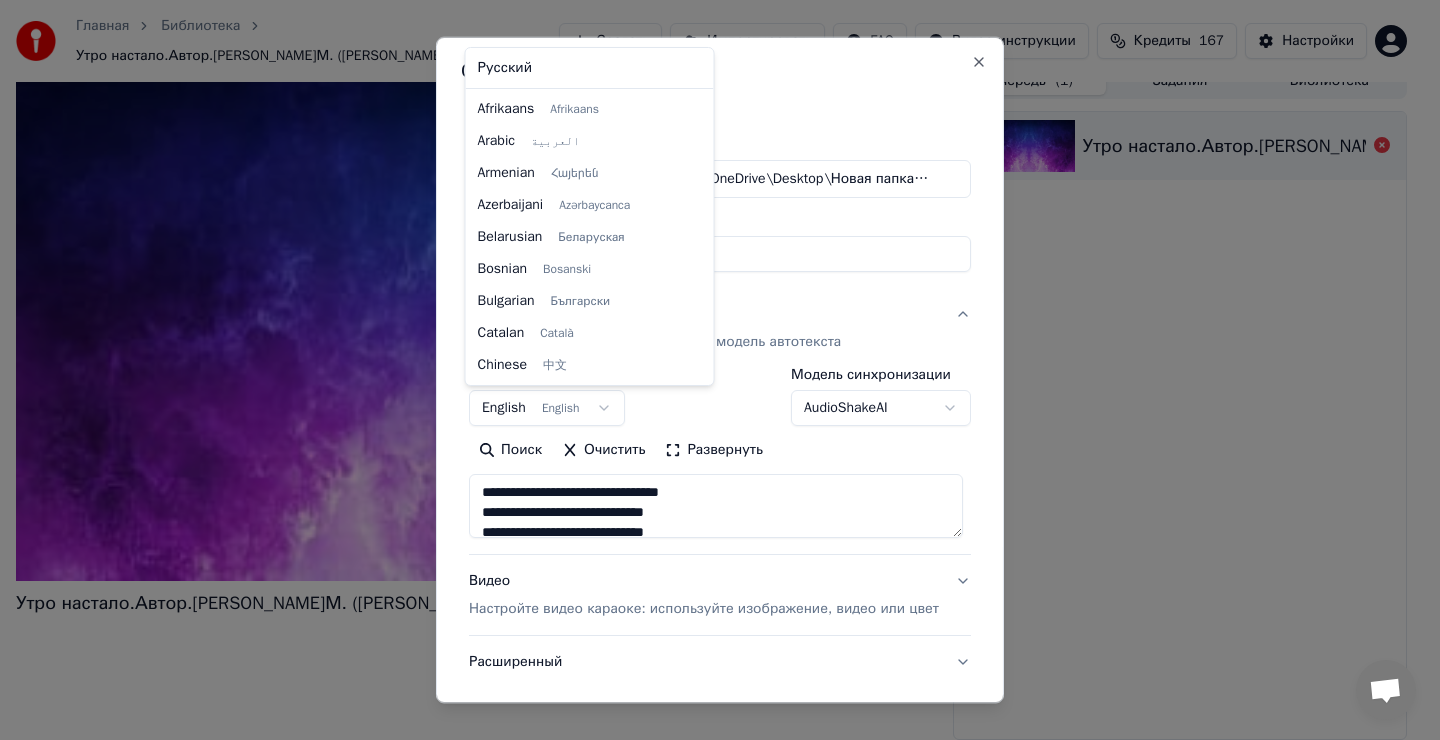 scroll, scrollTop: 160, scrollLeft: 0, axis: vertical 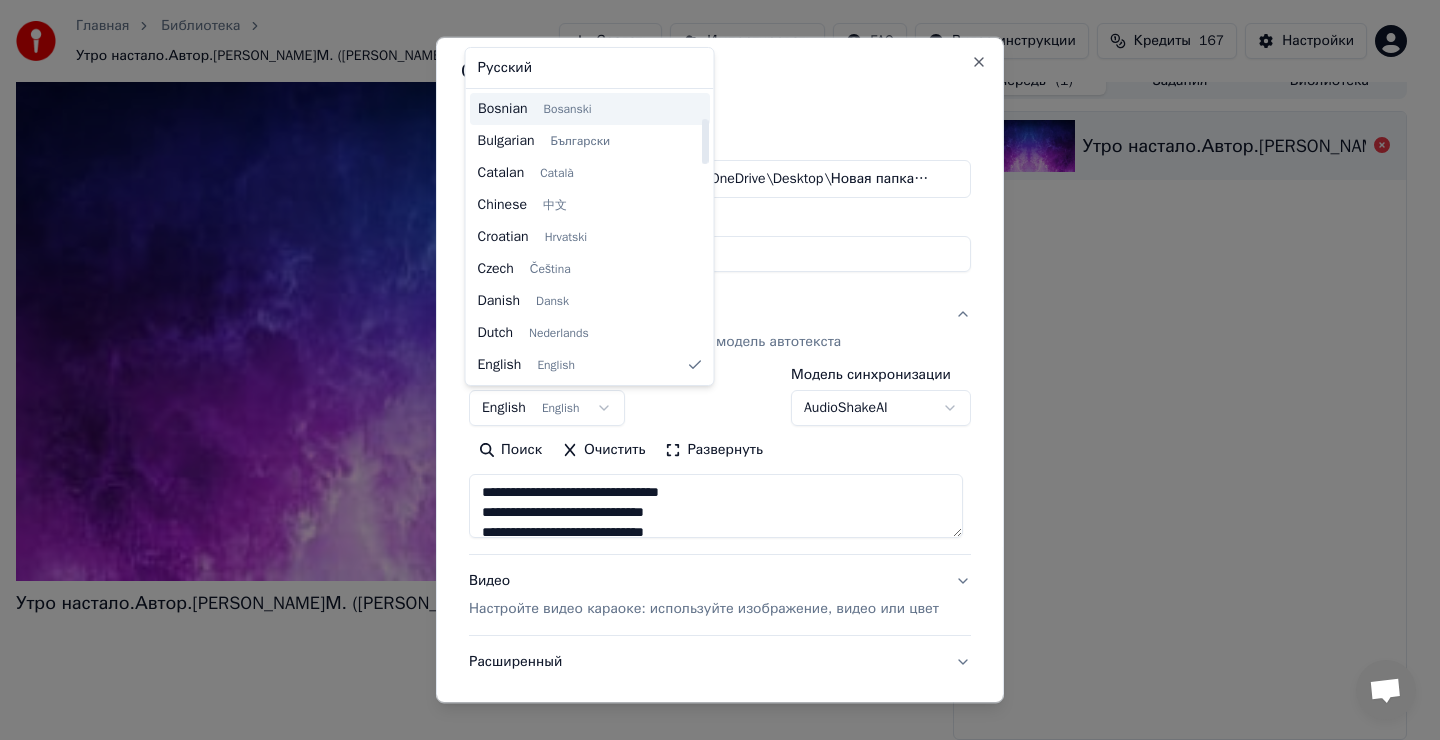 type on "**********" 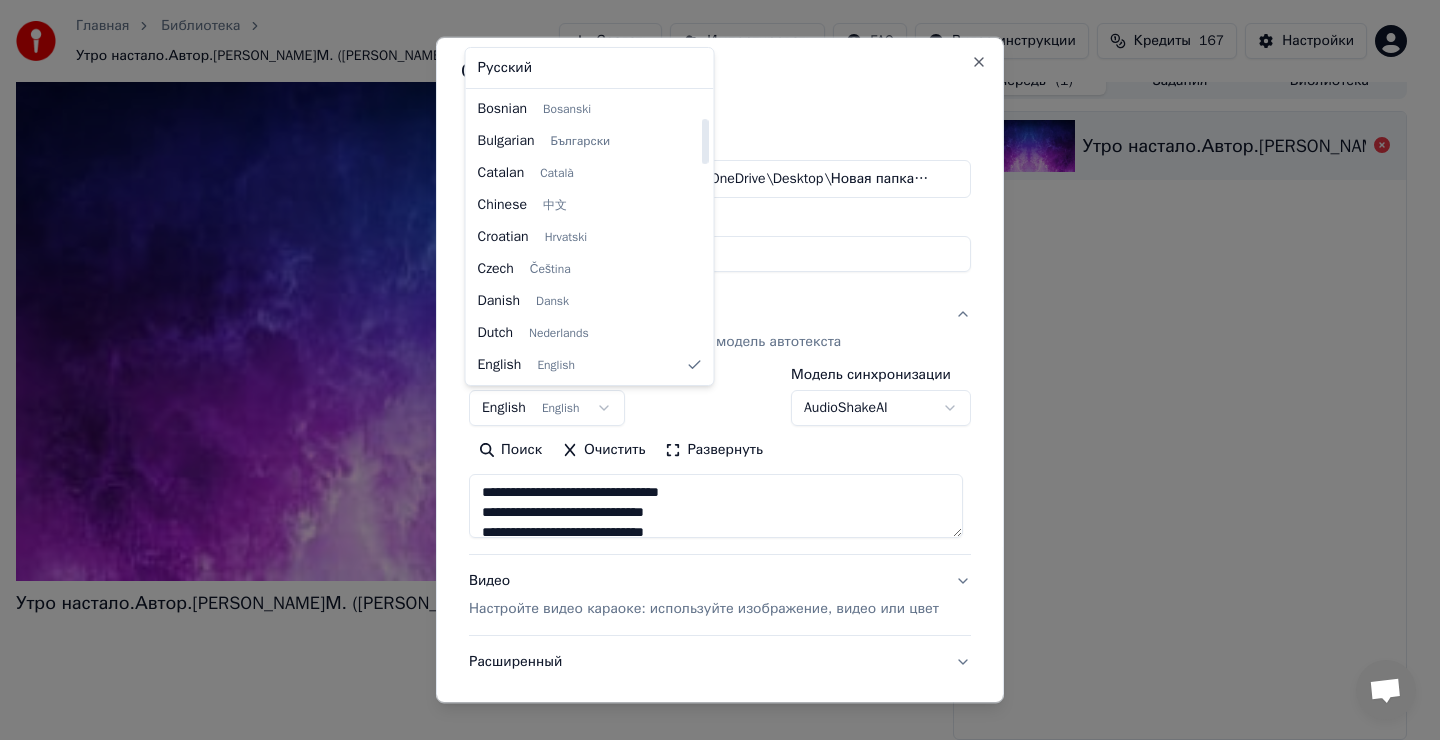 select on "**" 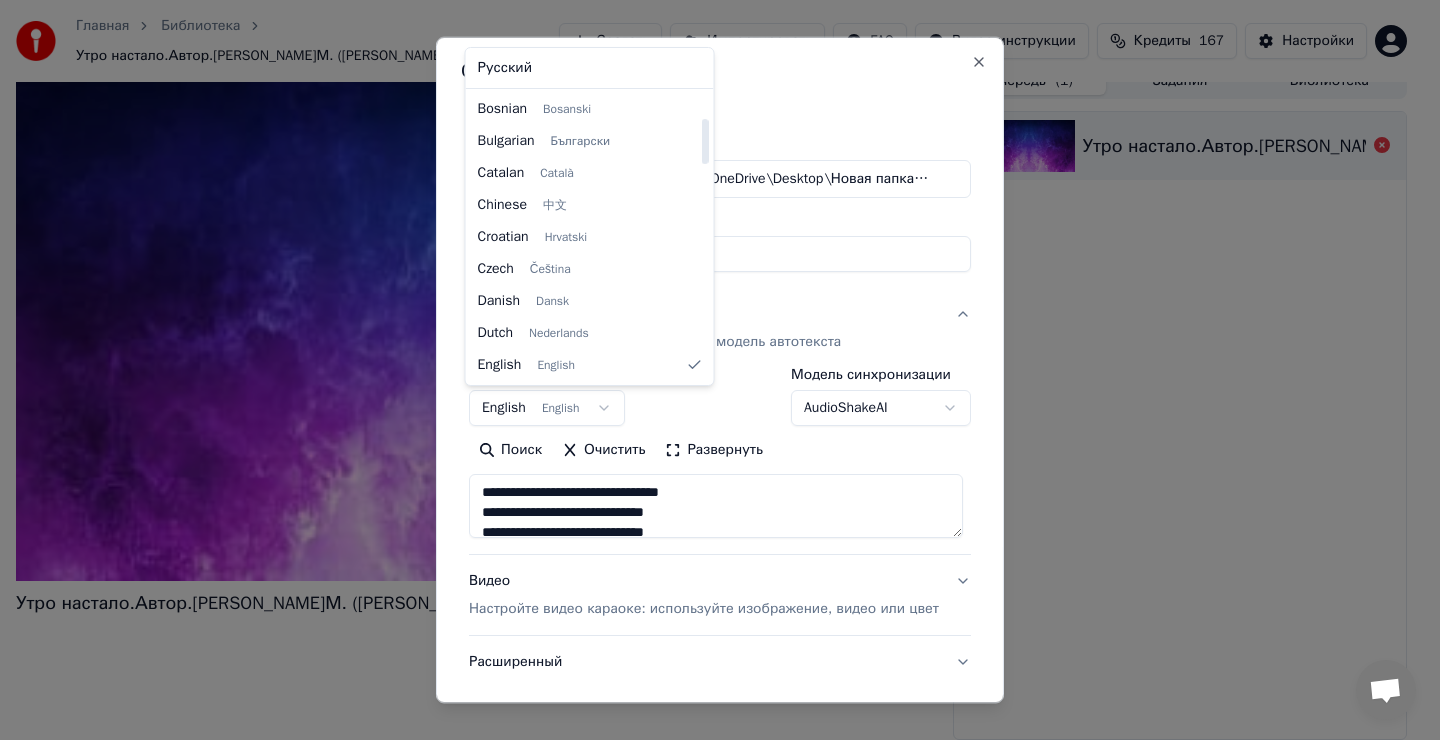 drag, startPoint x: 516, startPoint y: 65, endPoint x: 519, endPoint y: 79, distance: 14.3178215 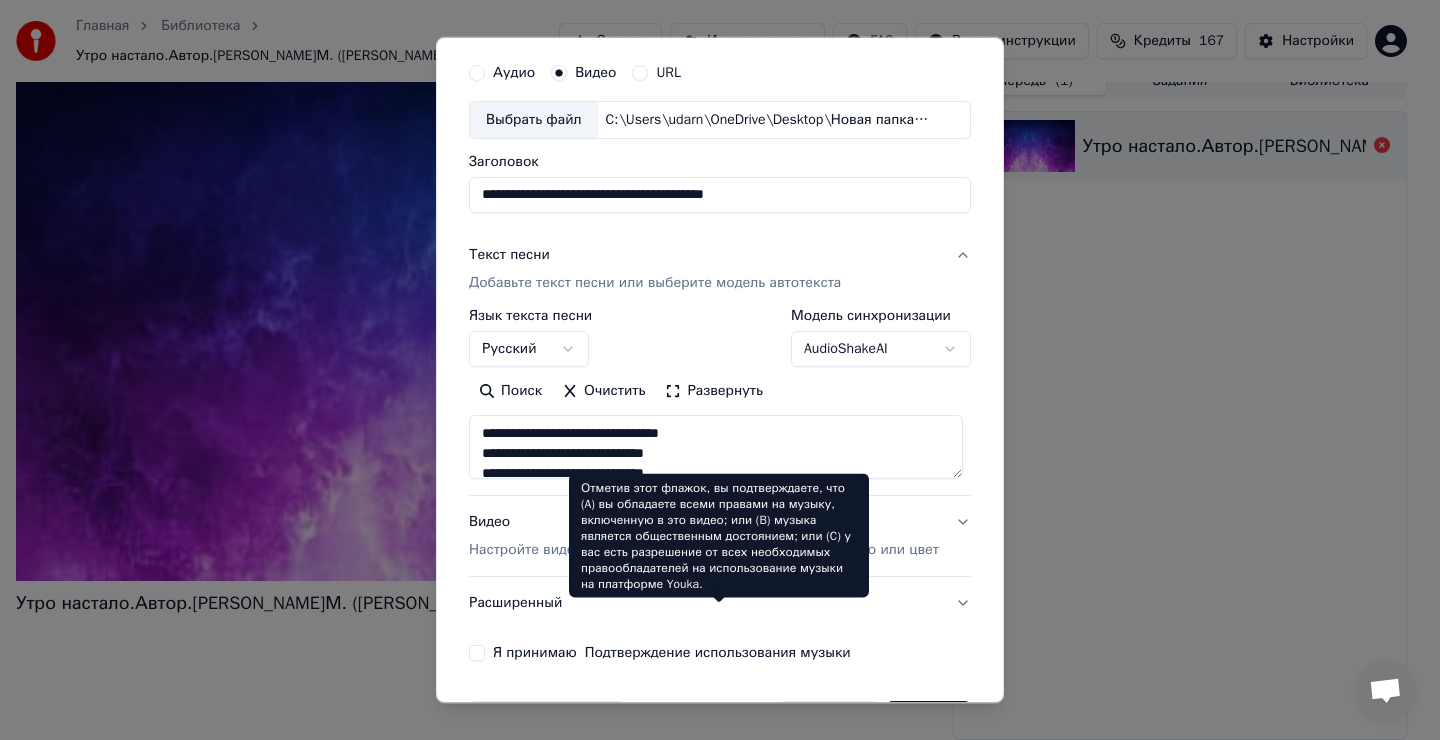 scroll, scrollTop: 0, scrollLeft: 0, axis: both 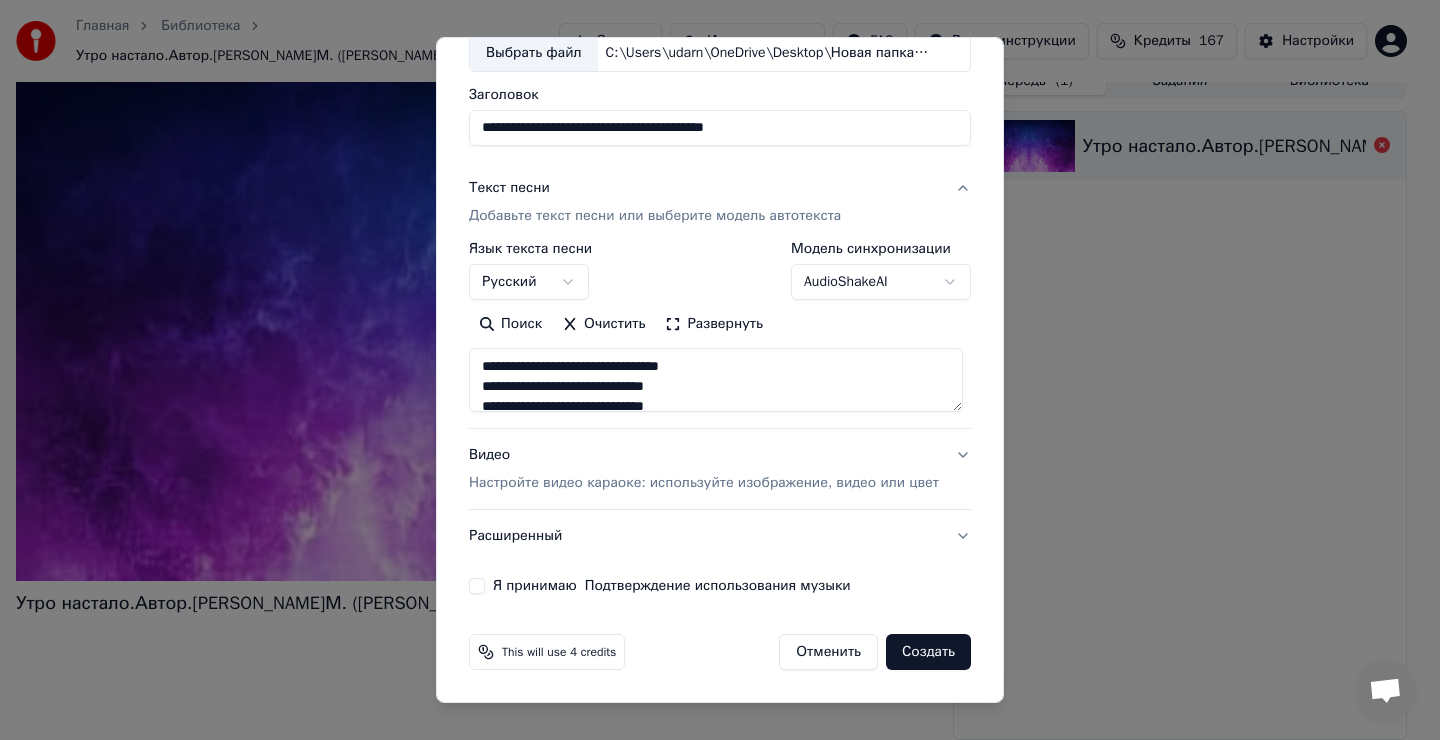 click on "Я принимаю   Подтверждение использования музыки" at bounding box center (477, 586) 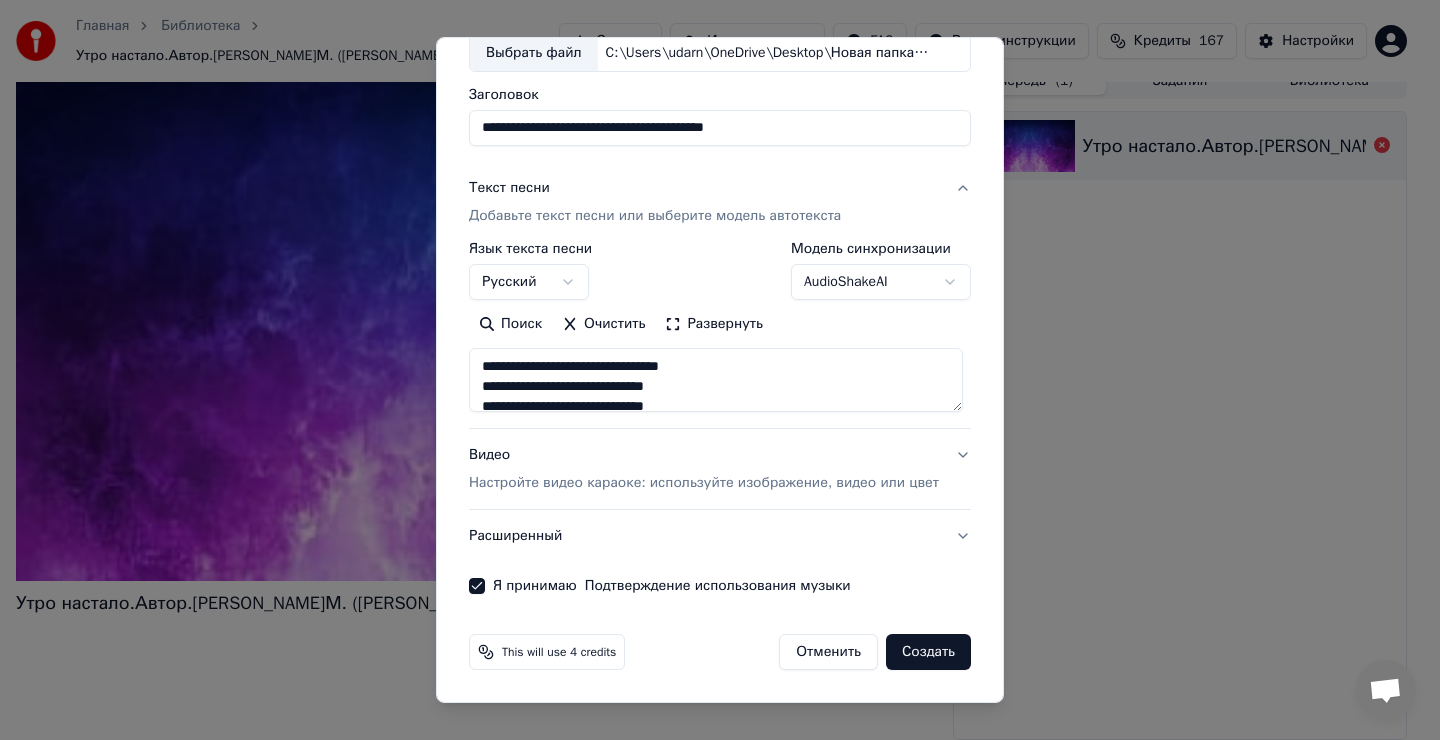 click on "Создать" at bounding box center (928, 652) 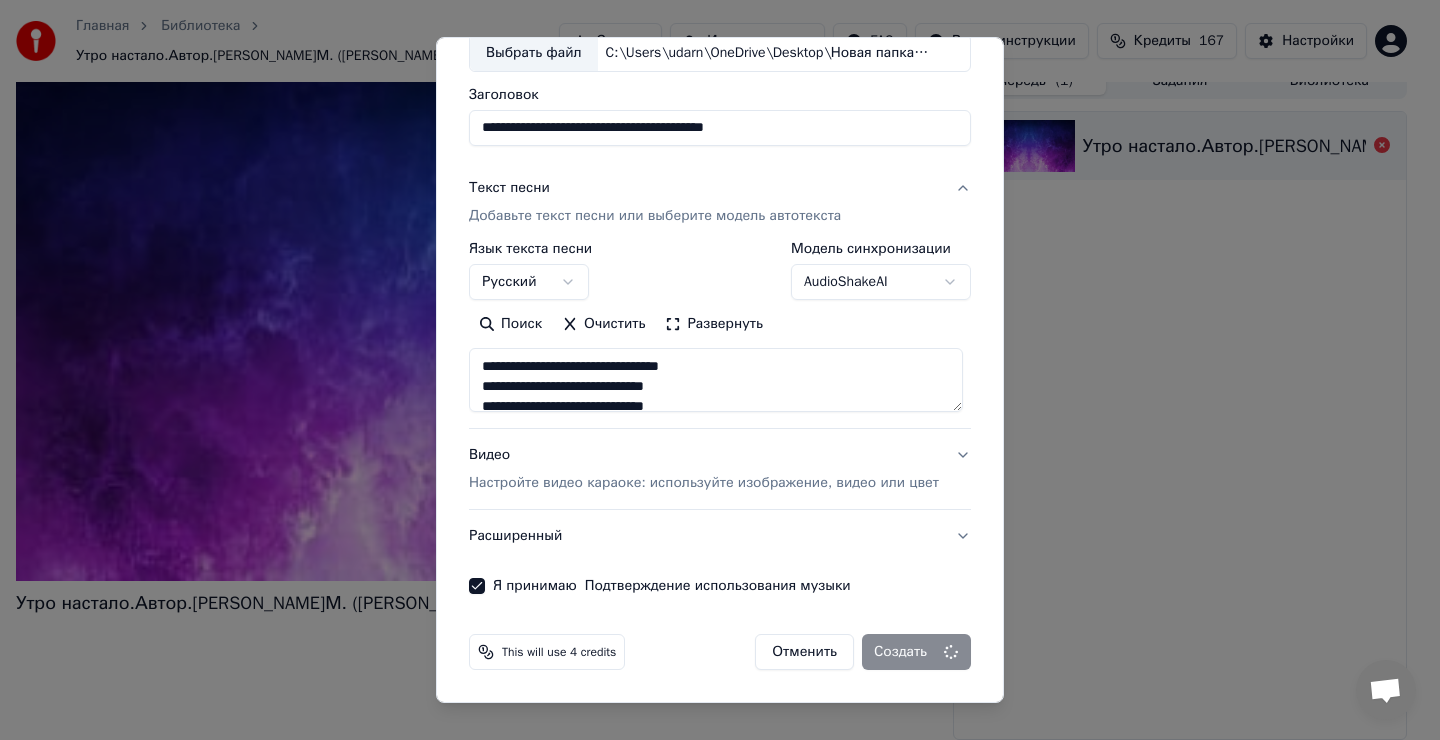 type on "**********" 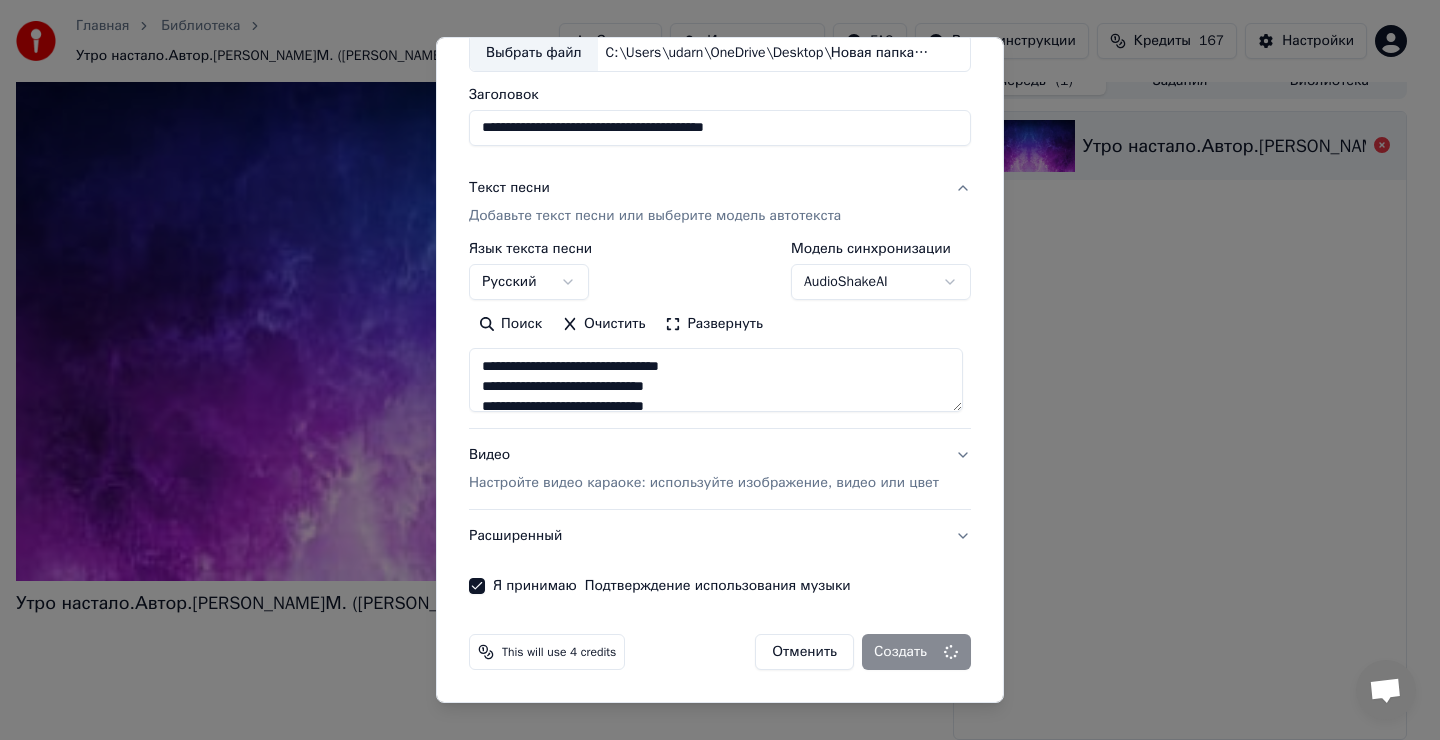 select 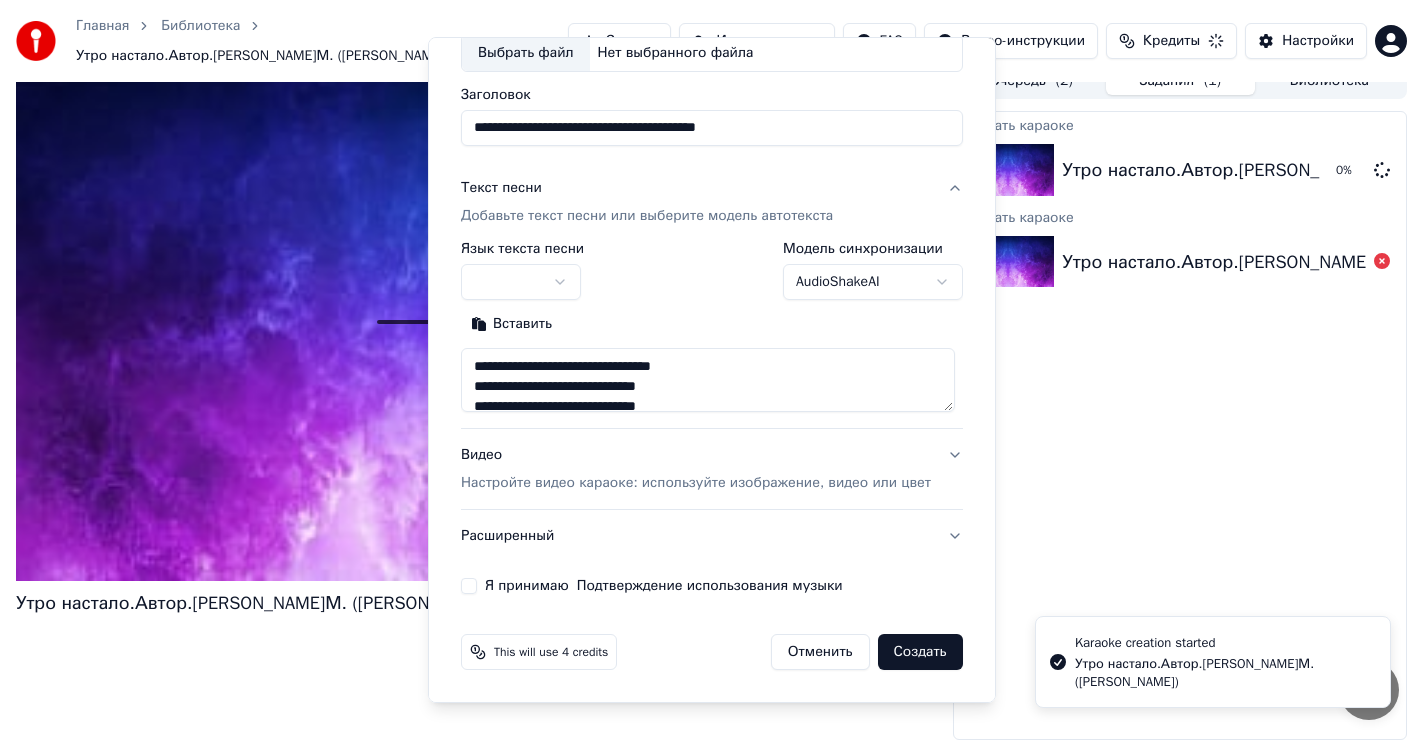 type 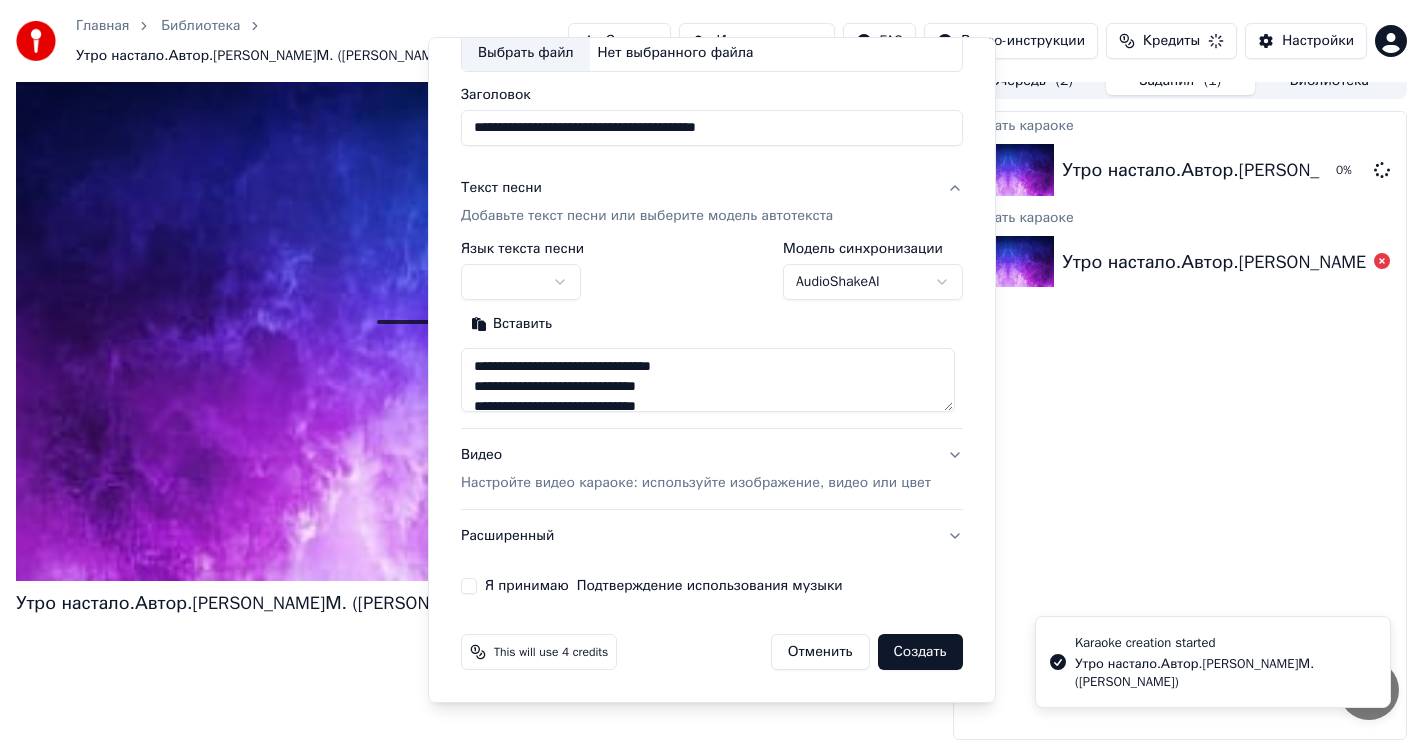 type 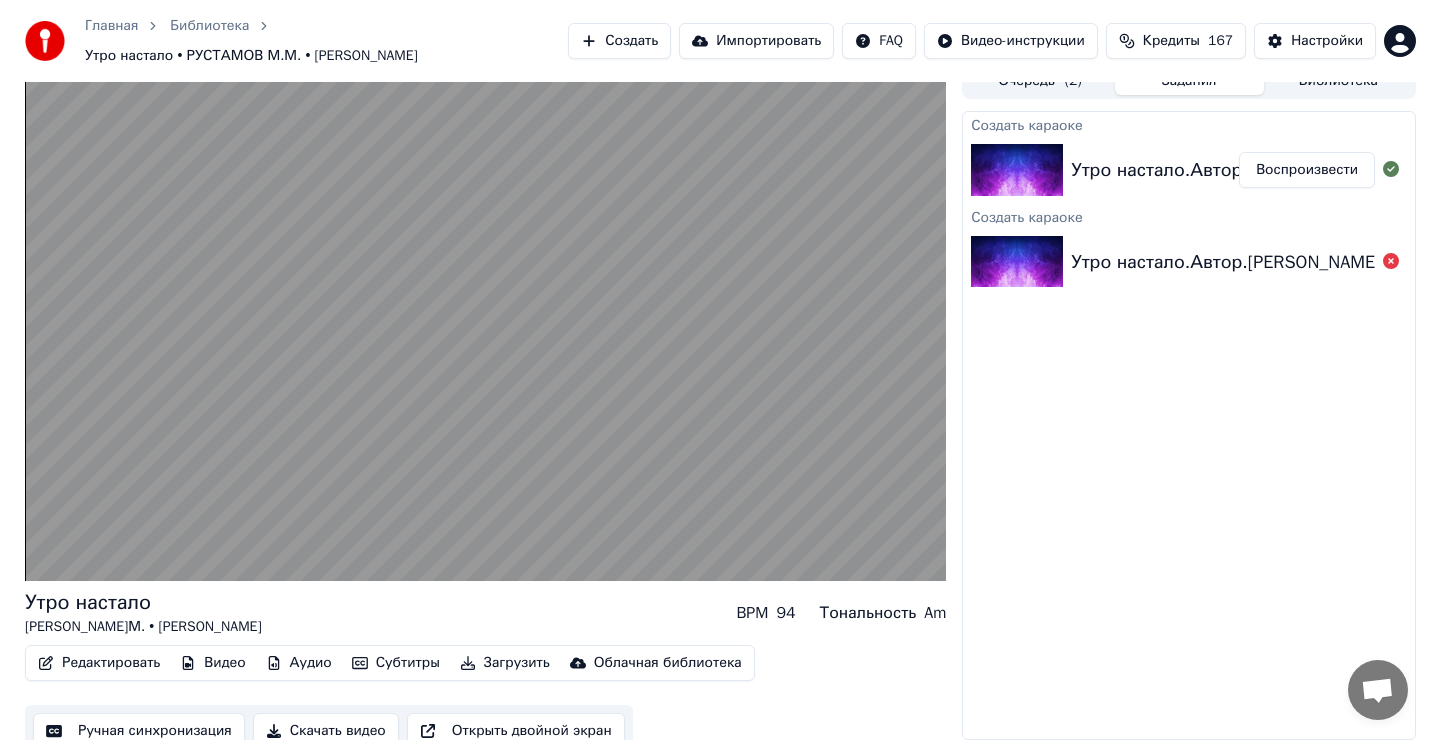 scroll, scrollTop: 9, scrollLeft: 0, axis: vertical 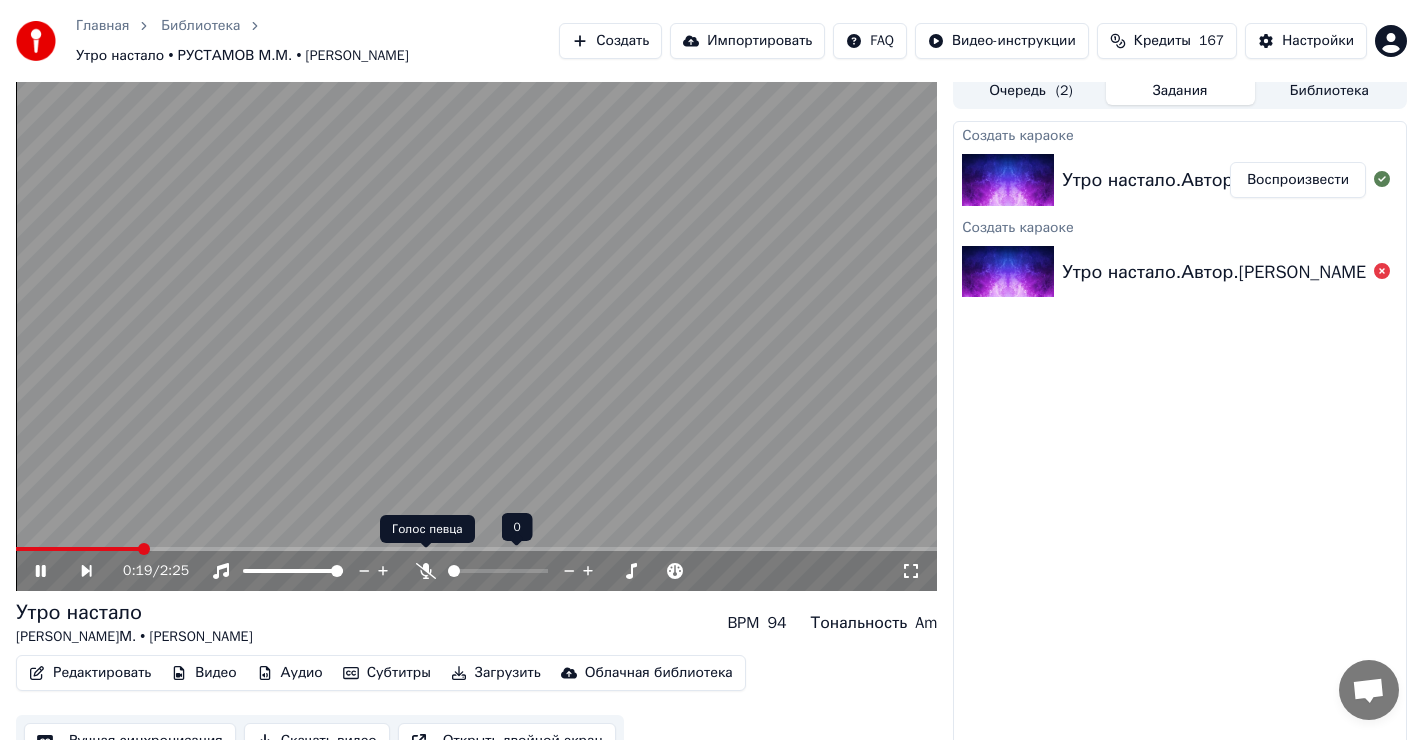 click 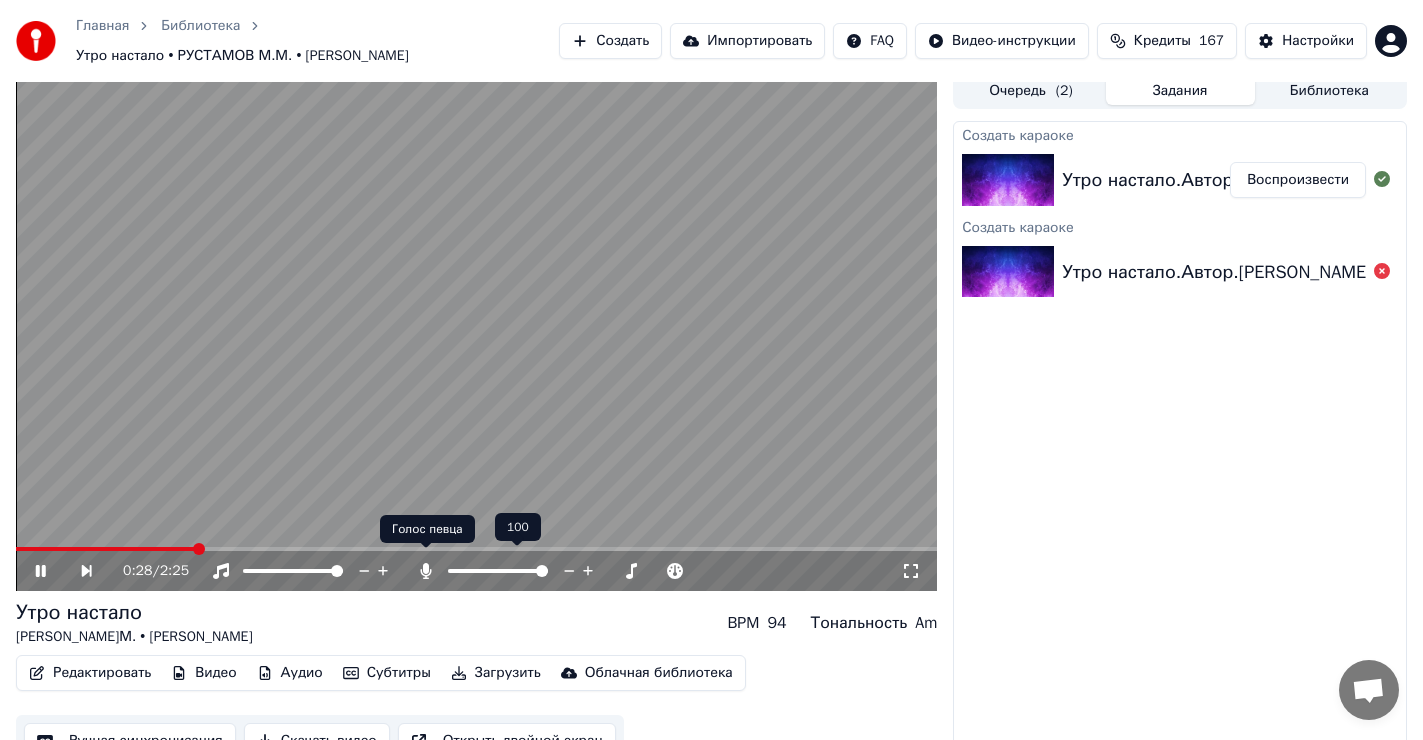click 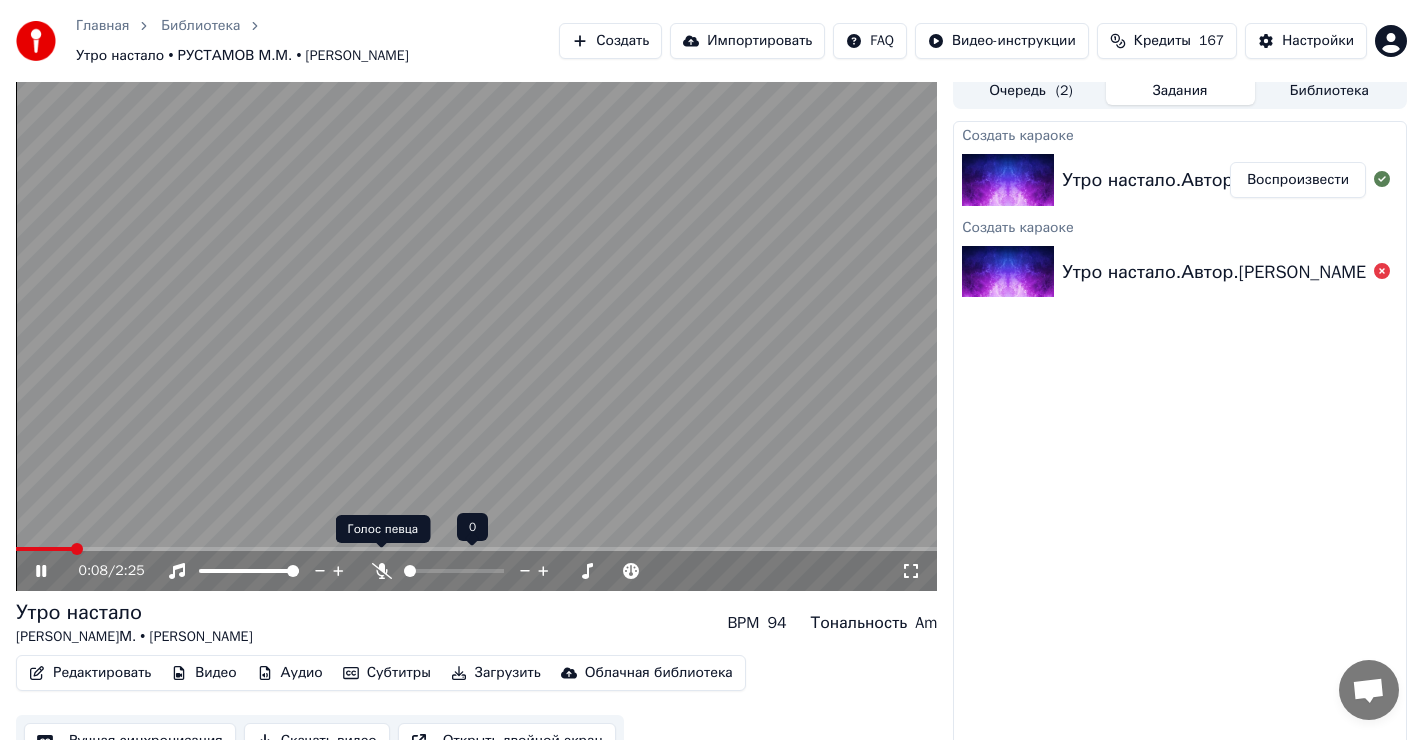 click 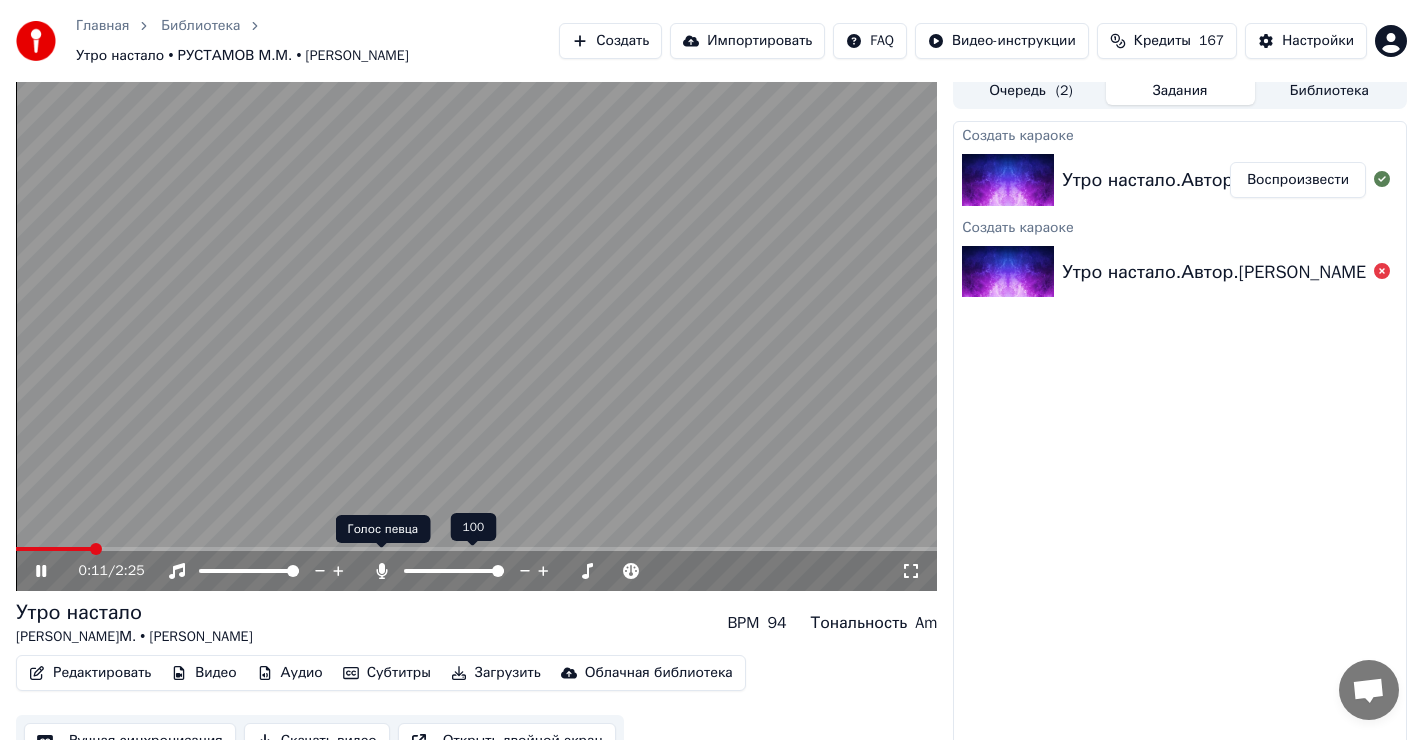 click 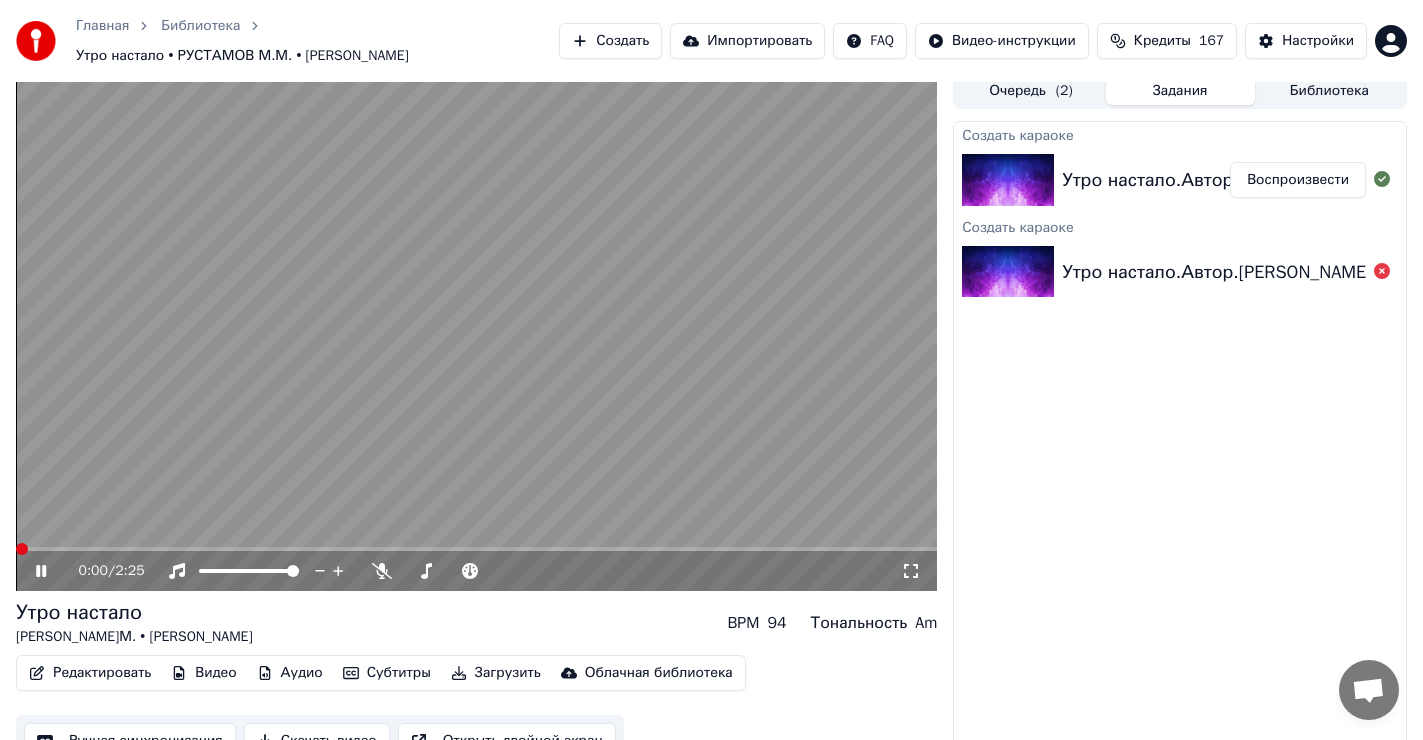 click at bounding box center (22, 549) 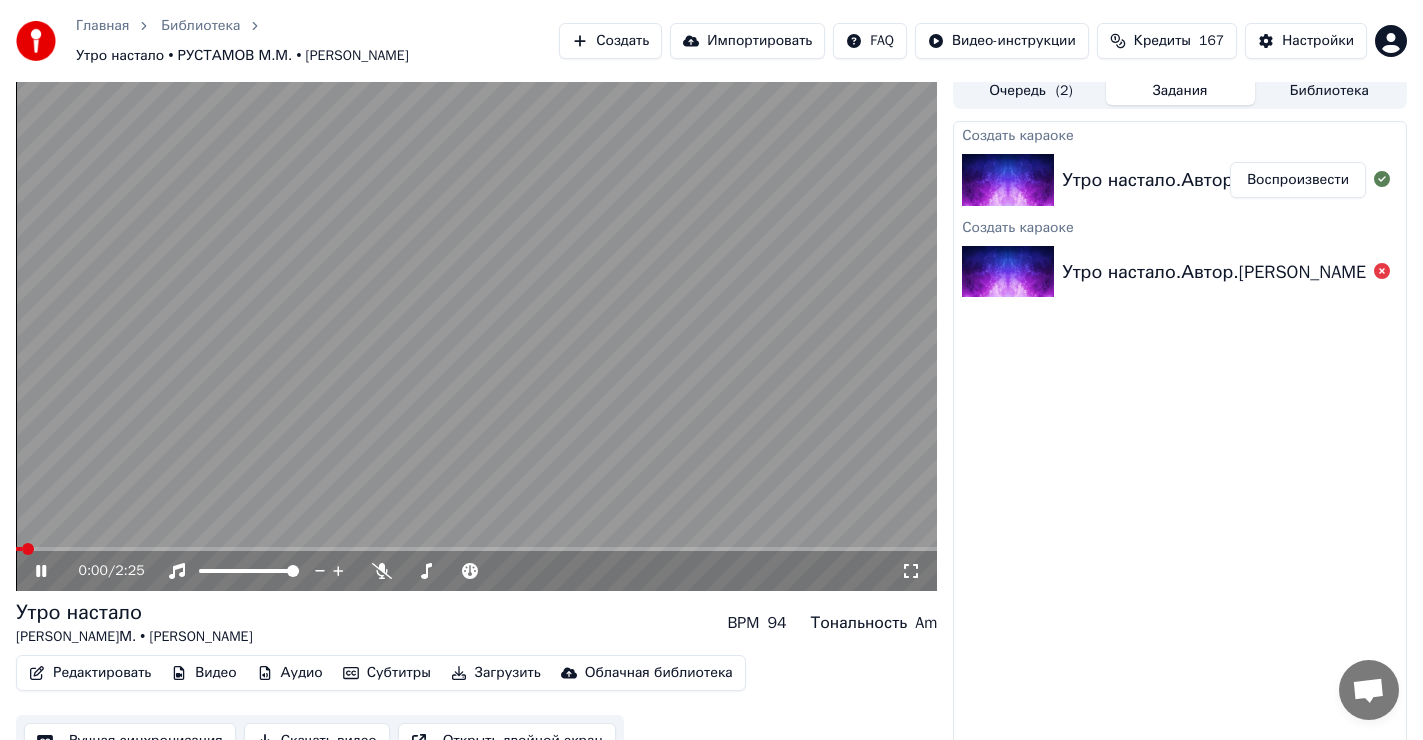 click 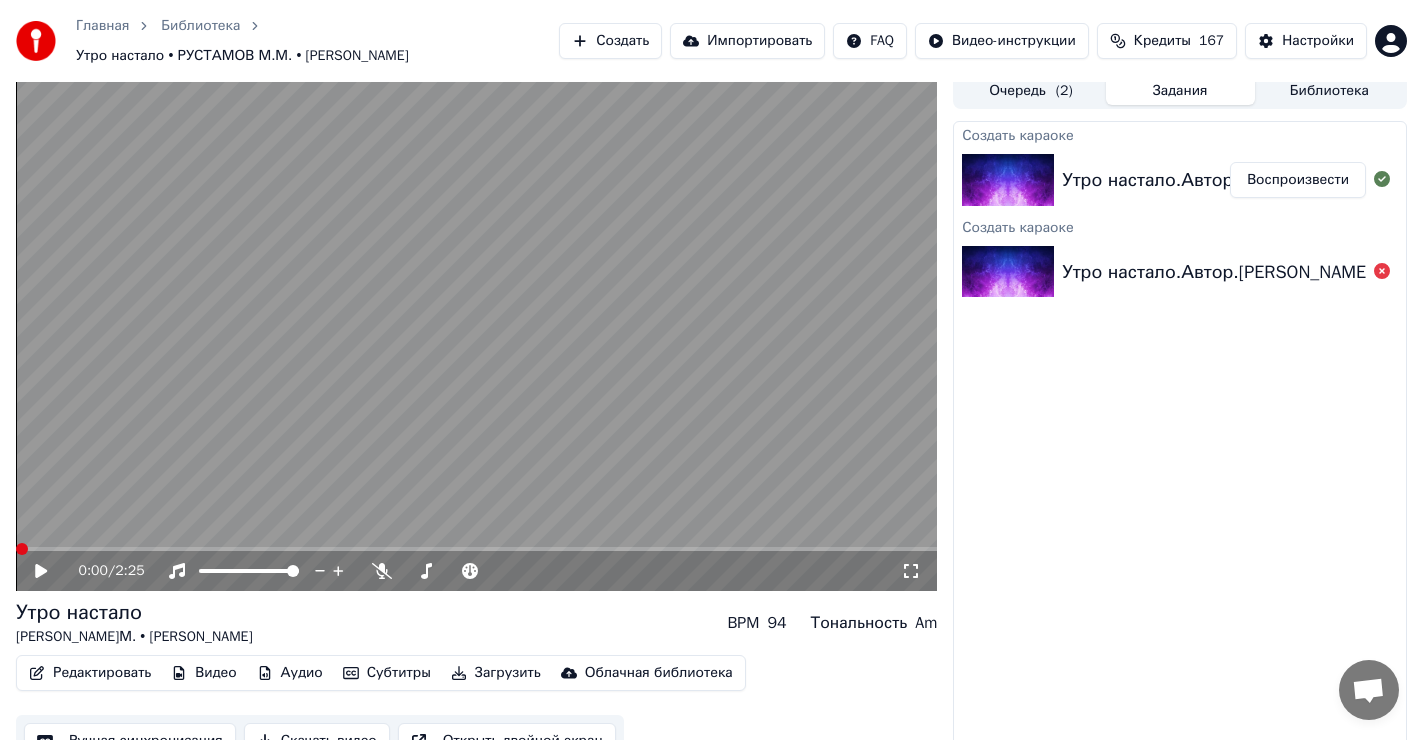 click at bounding box center (22, 549) 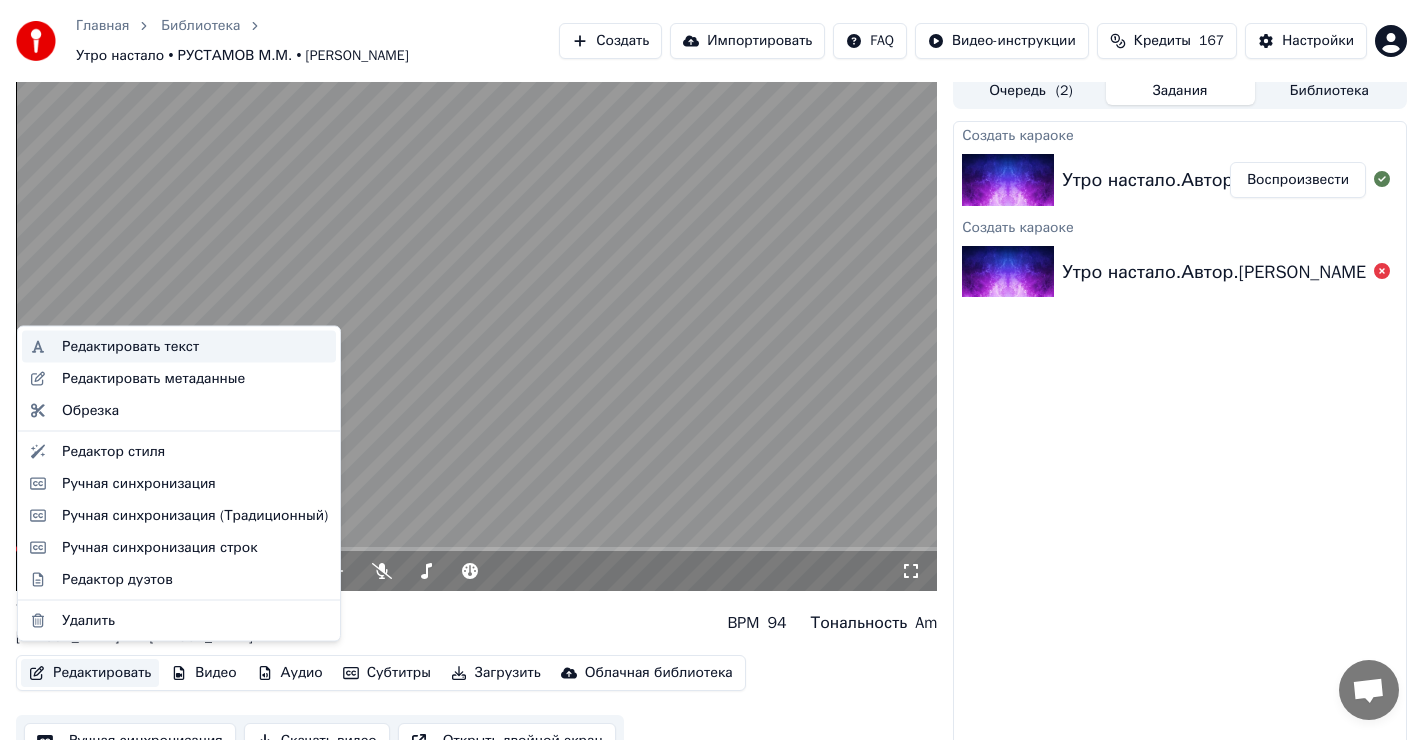 click on "Редактировать текст" at bounding box center (130, 347) 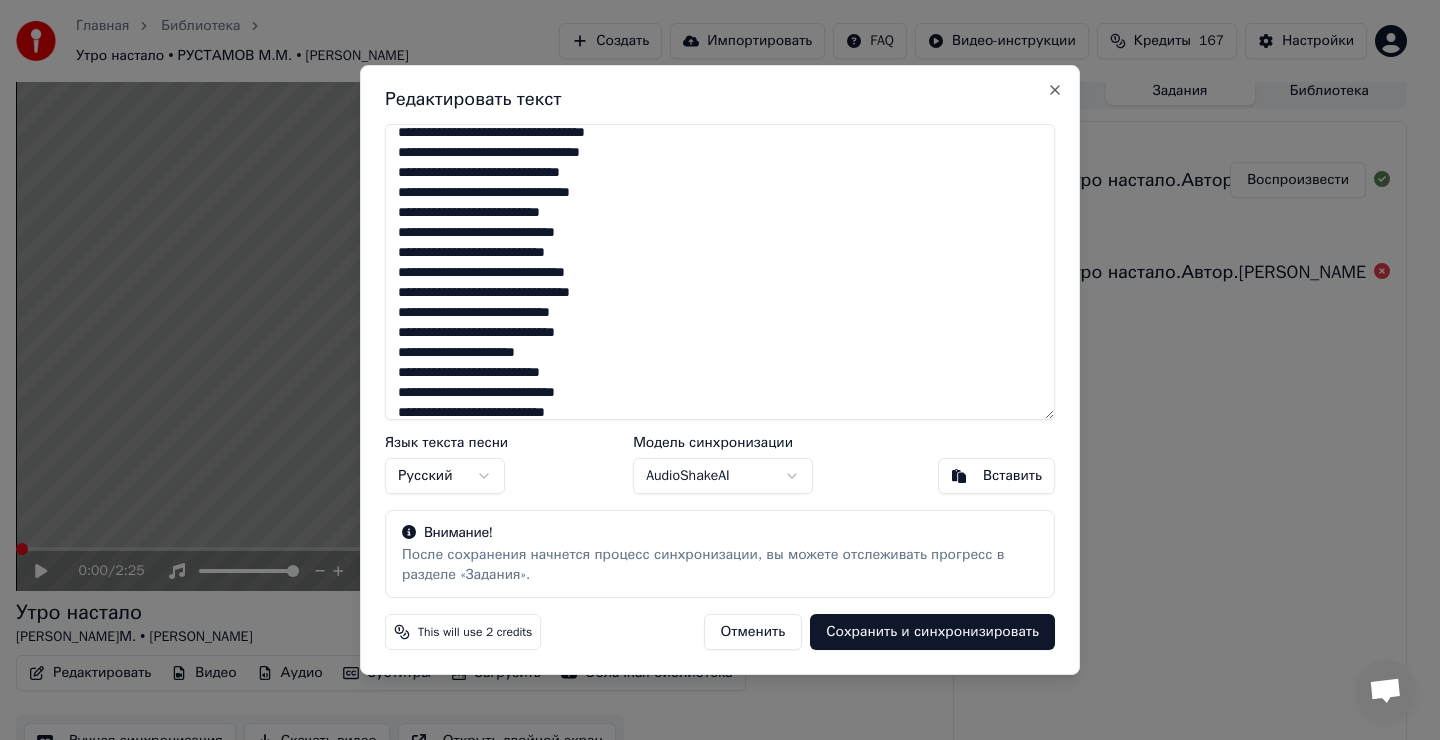 scroll, scrollTop: 302, scrollLeft: 0, axis: vertical 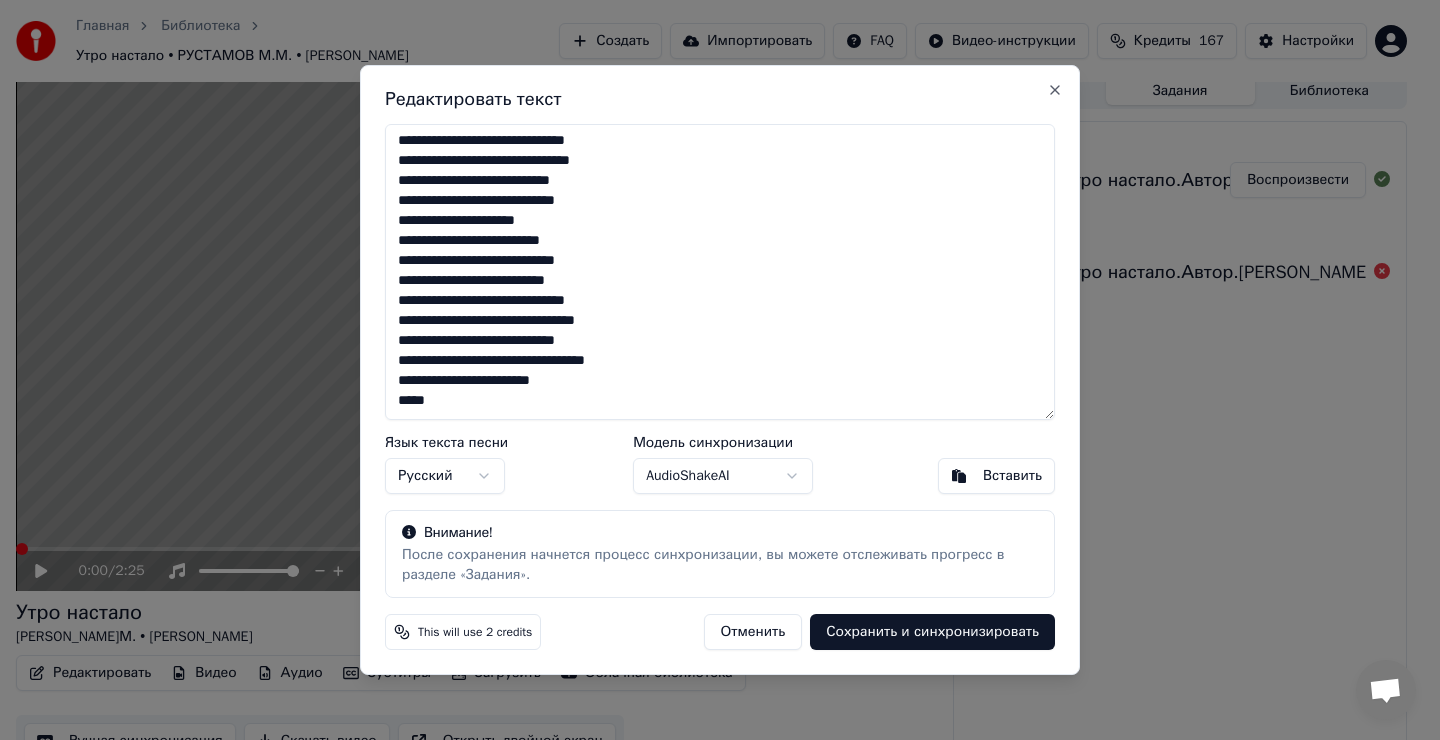 drag, startPoint x: 395, startPoint y: 147, endPoint x: 697, endPoint y: 444, distance: 423.57172 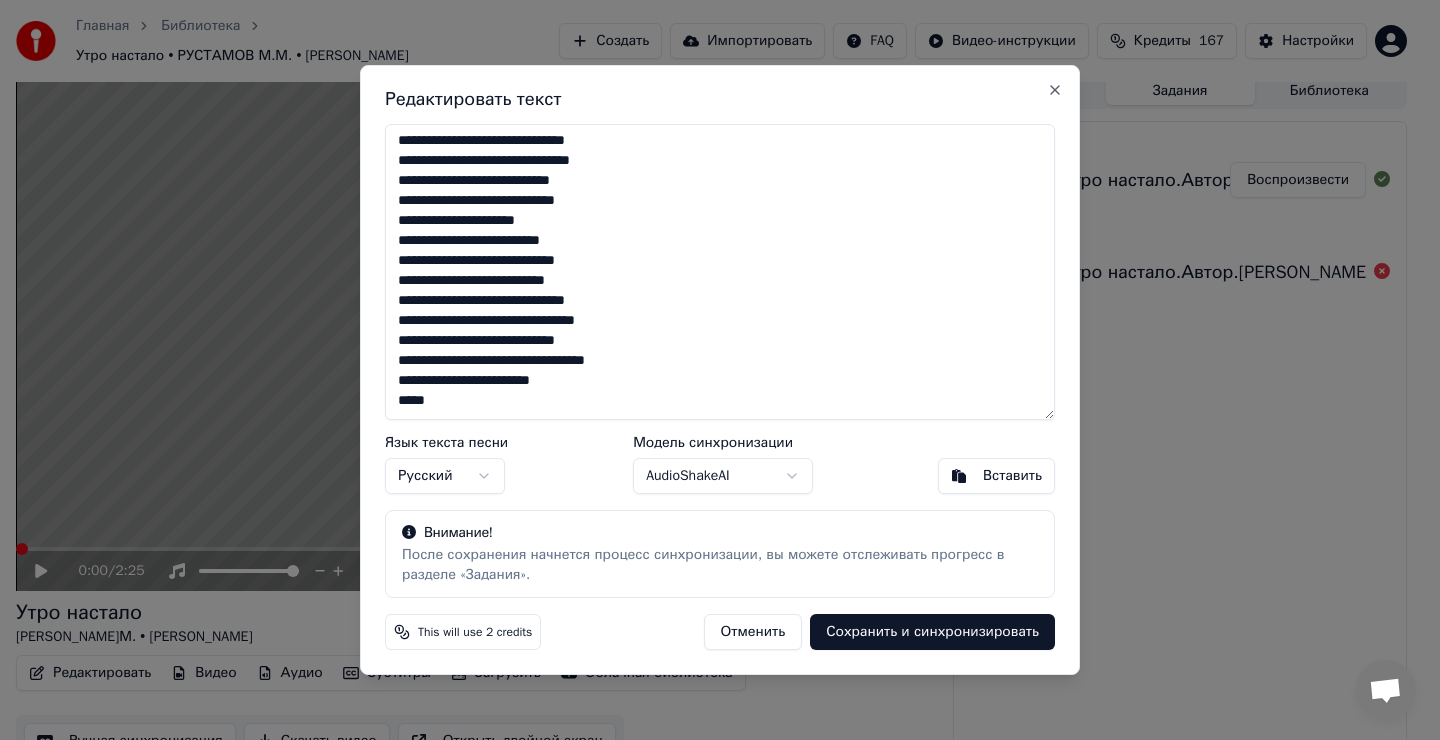 click on "**********" at bounding box center [720, 370] 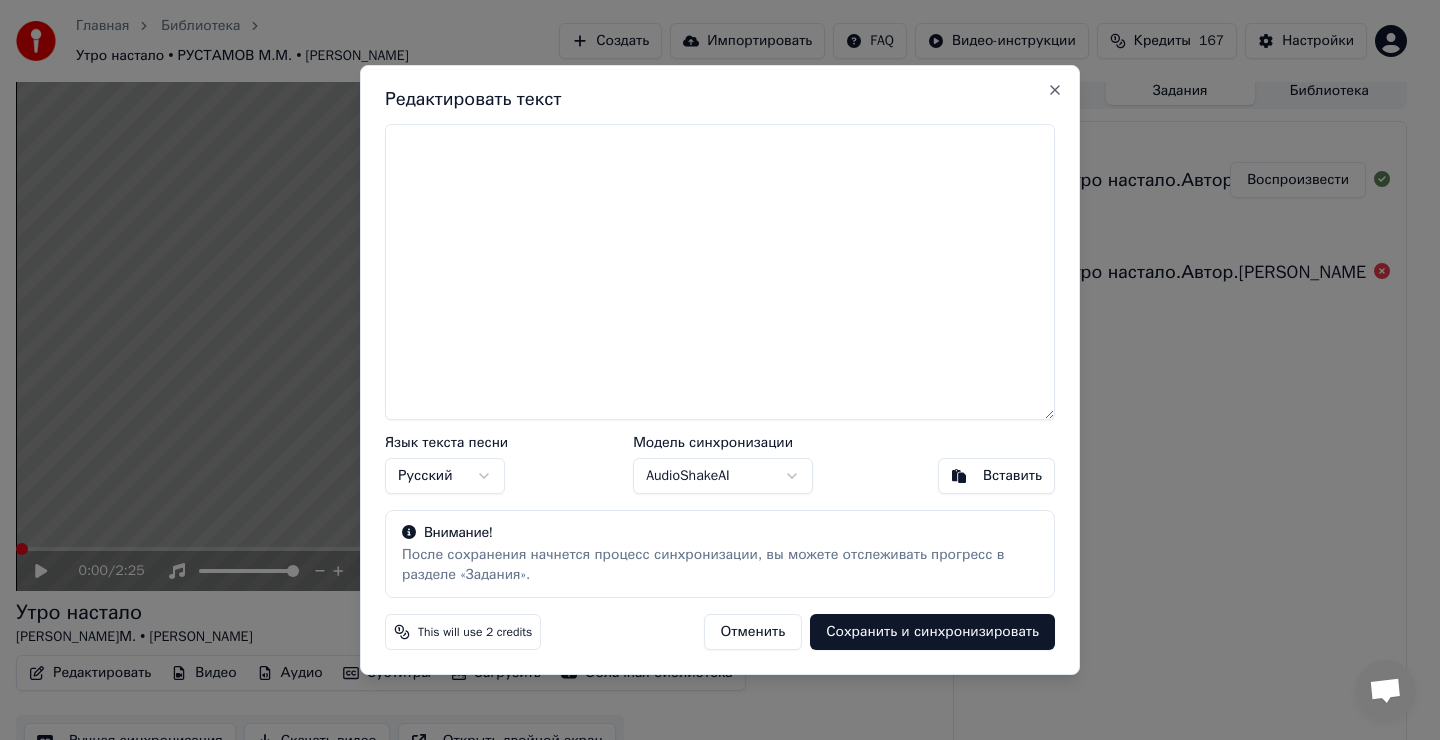 scroll, scrollTop: 0, scrollLeft: 0, axis: both 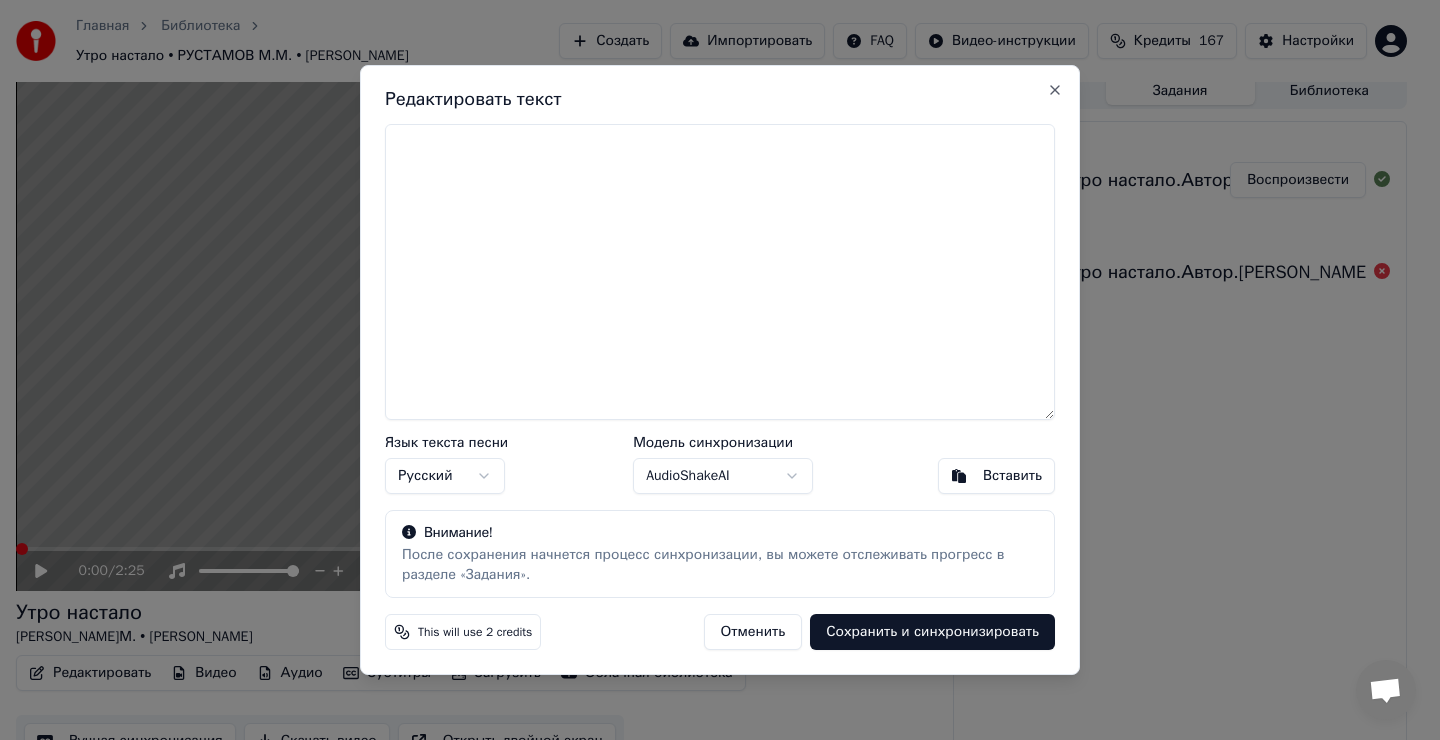 click at bounding box center (720, 272) 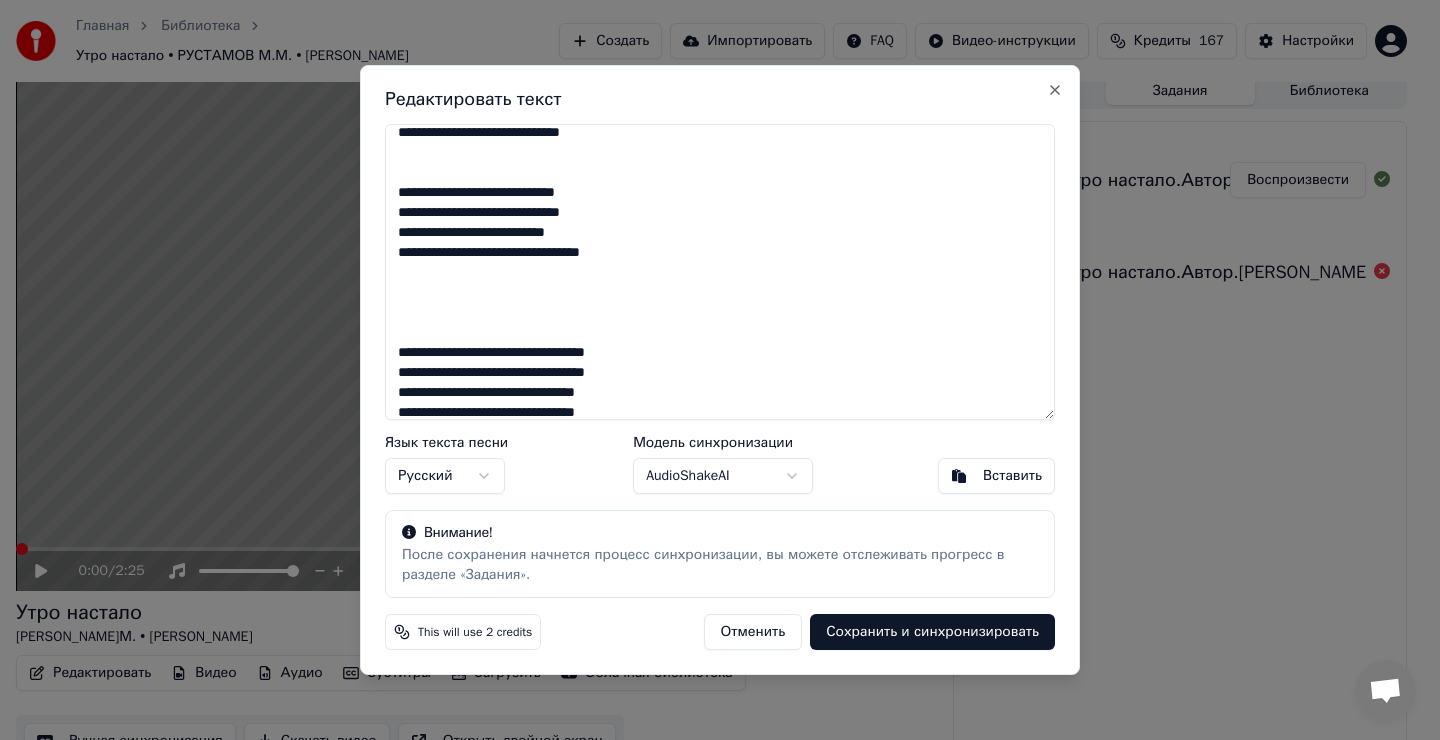 scroll, scrollTop: 0, scrollLeft: 0, axis: both 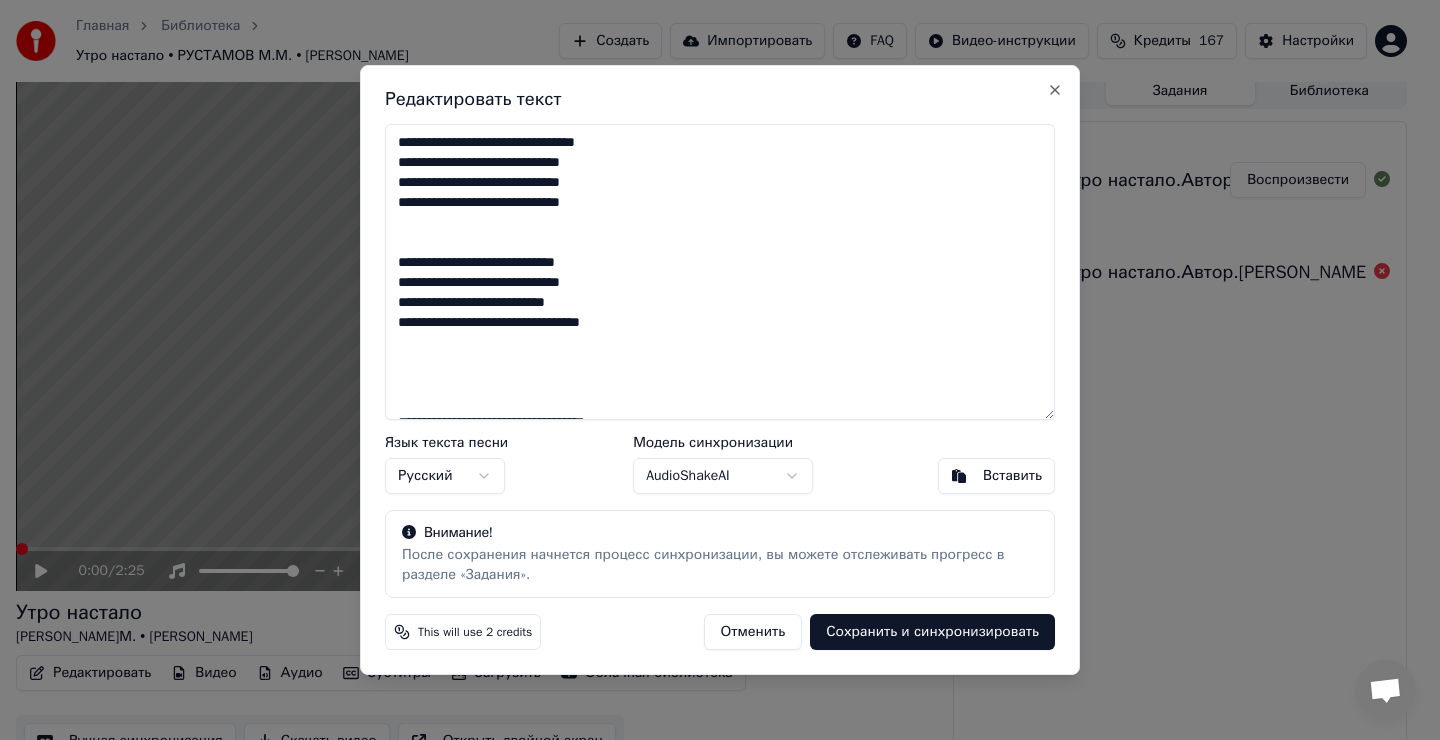 click on "**********" at bounding box center (720, 272) 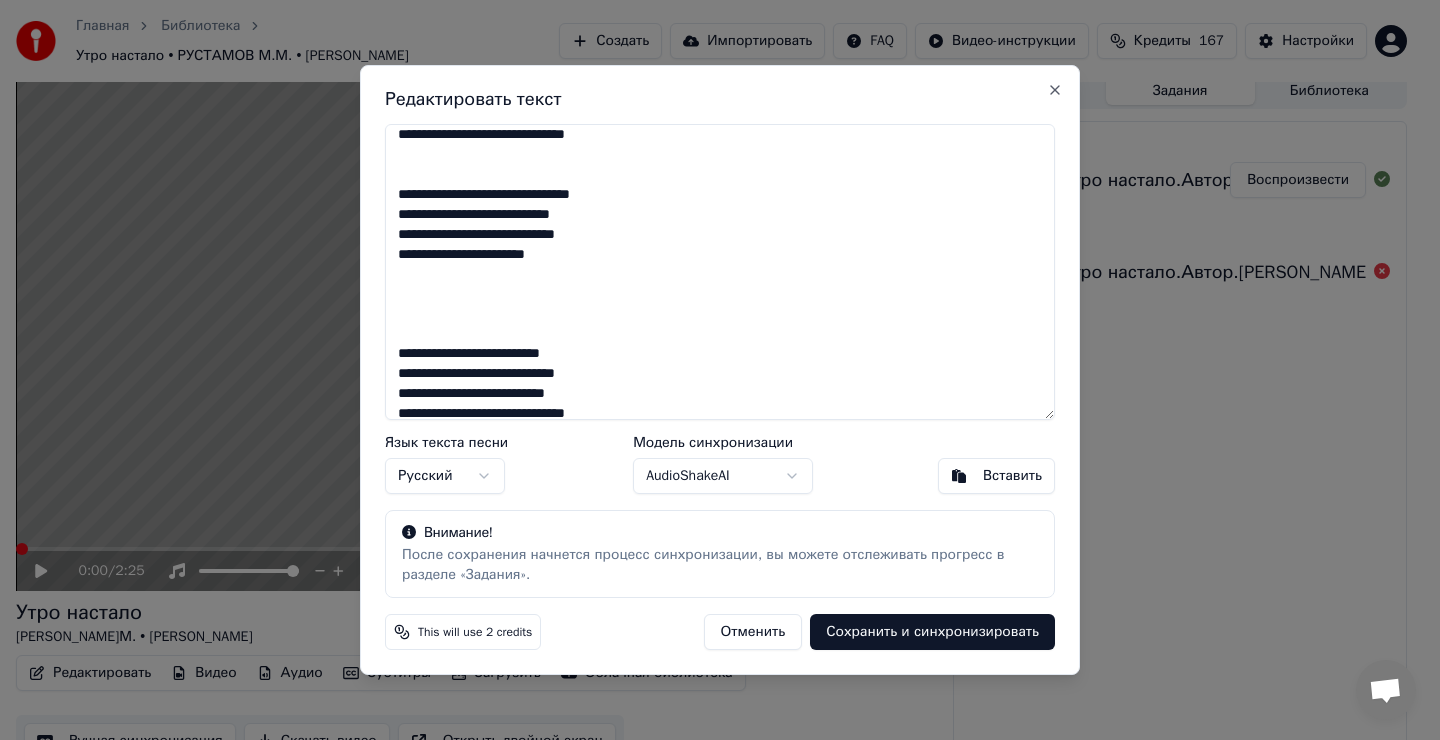 scroll, scrollTop: 500, scrollLeft: 0, axis: vertical 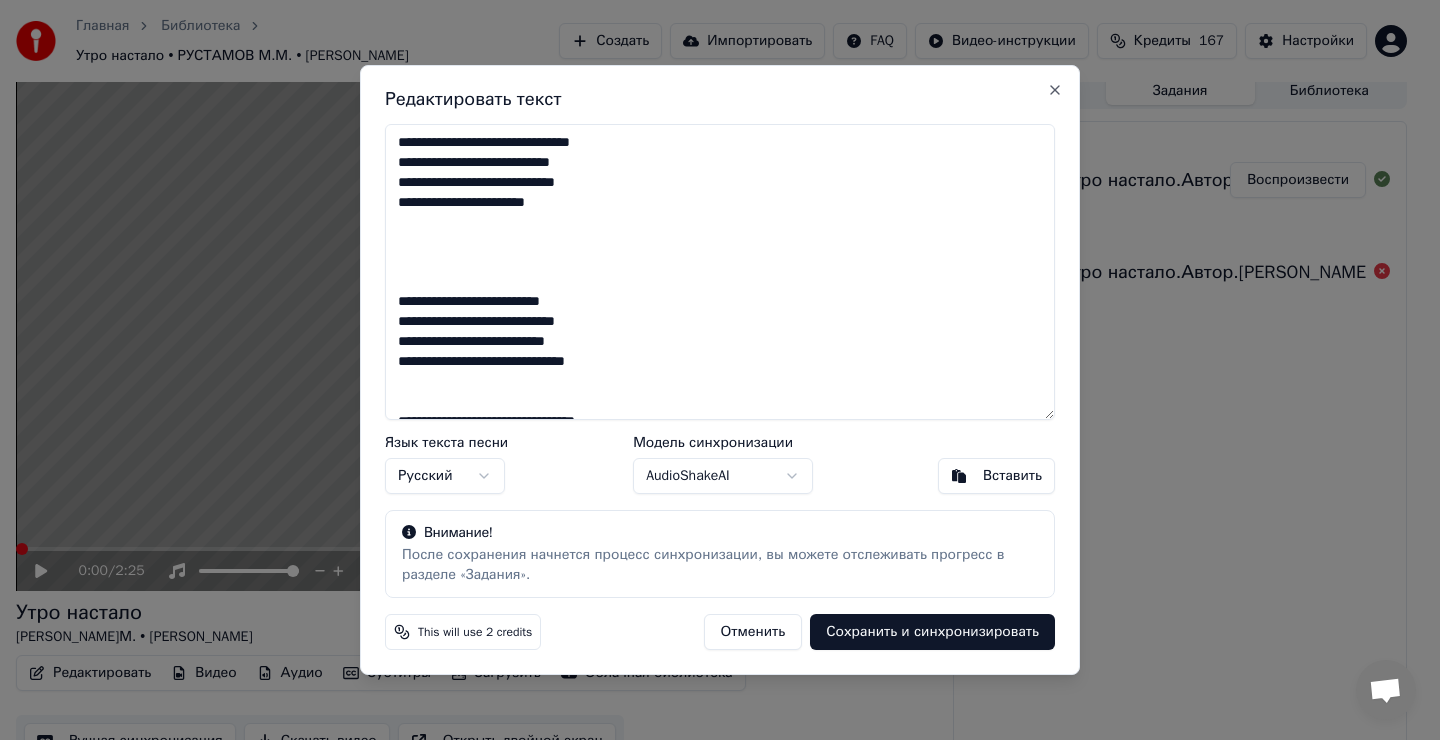 click on "**********" at bounding box center [720, 272] 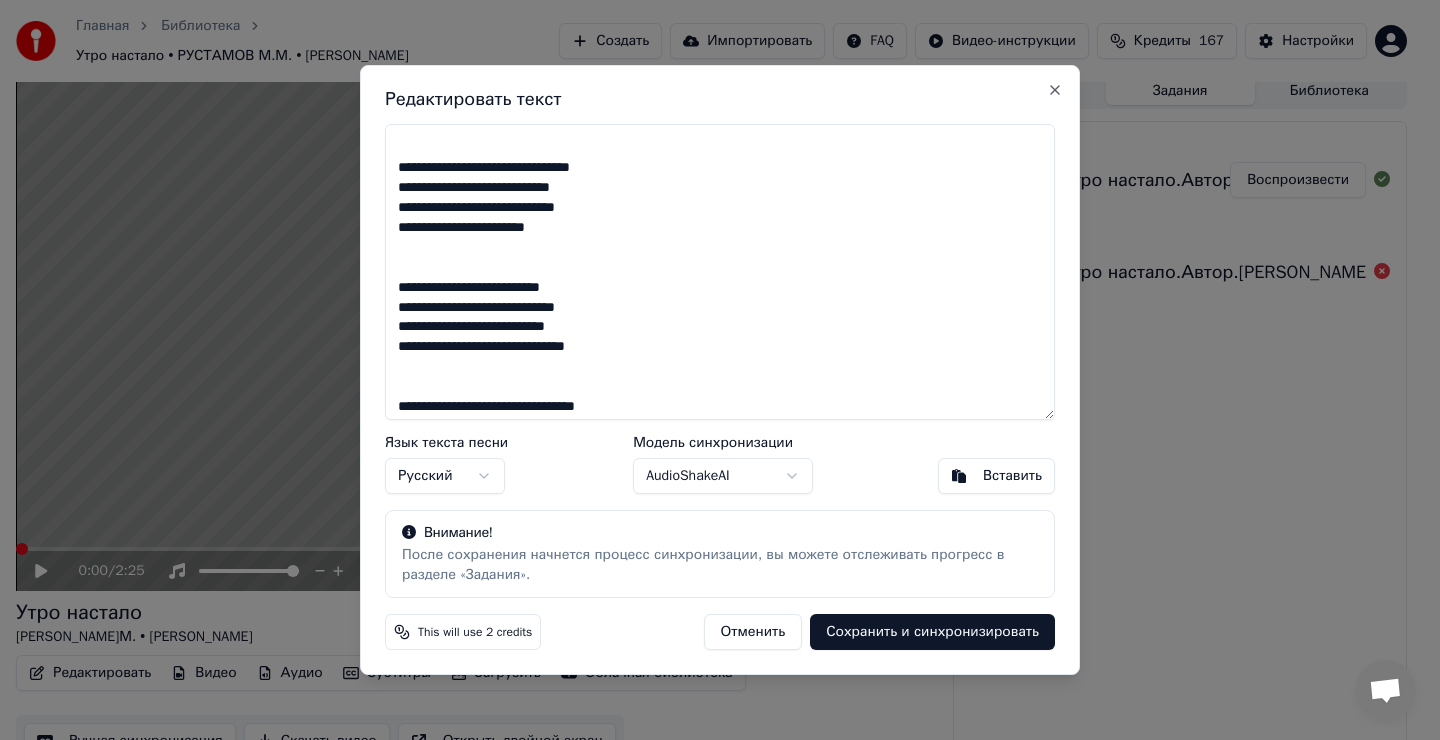 scroll, scrollTop: 581, scrollLeft: 0, axis: vertical 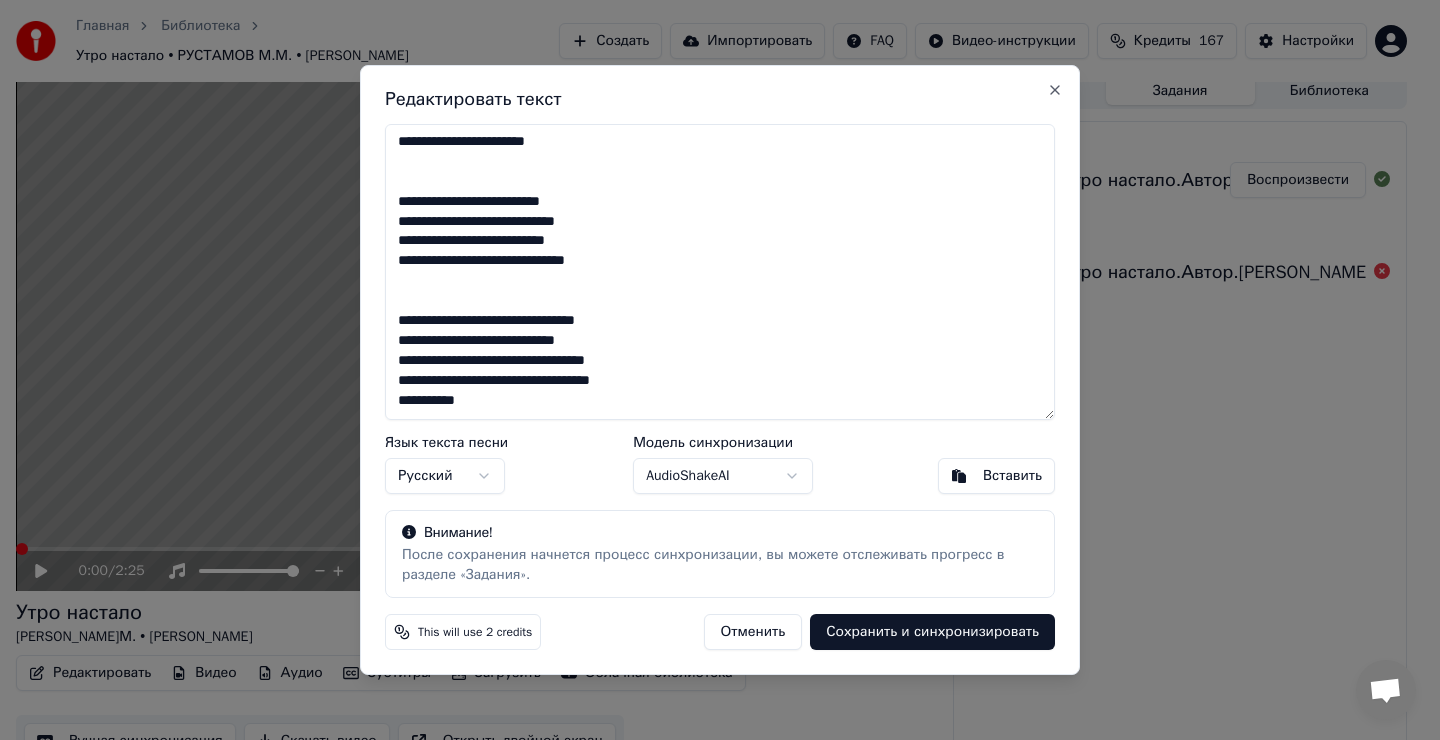 click on "Сохранить и синхронизировать" at bounding box center [932, 632] 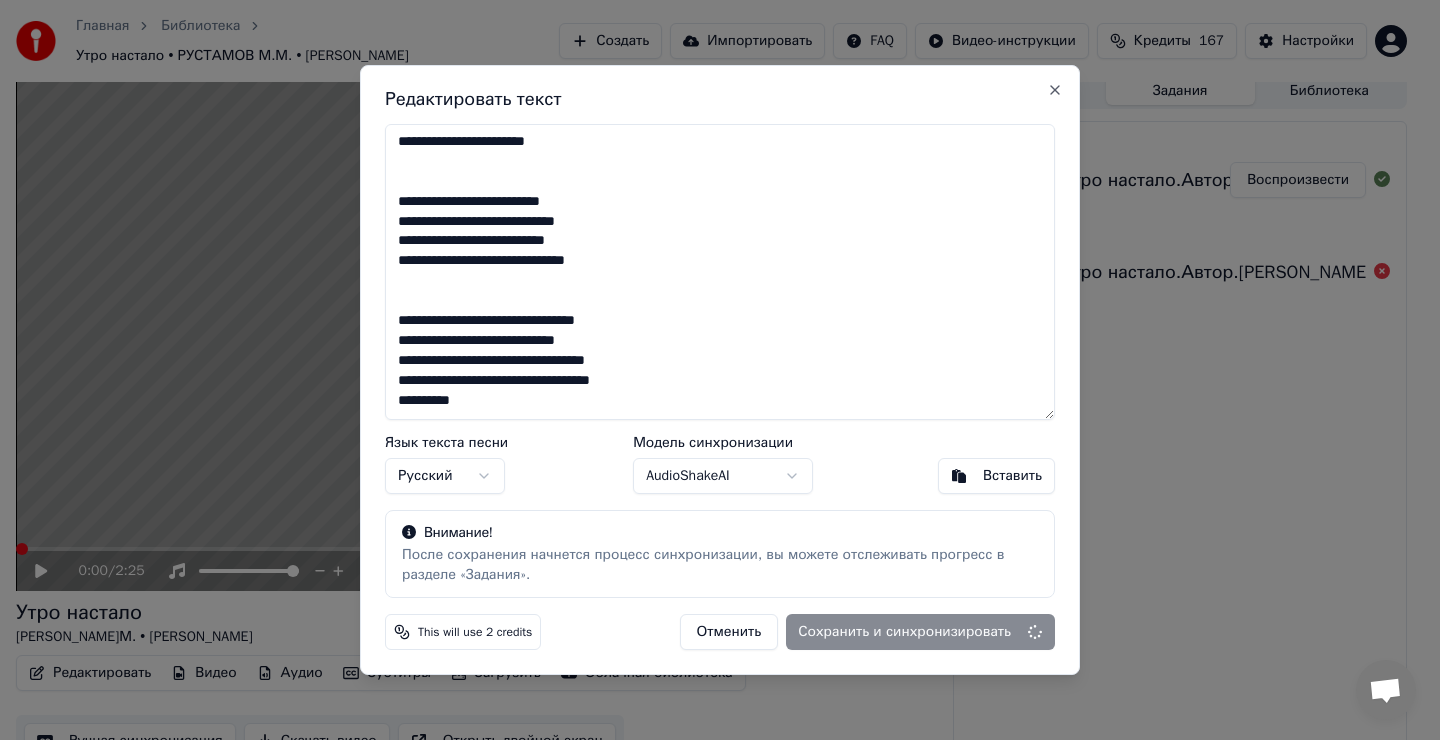 type on "**********" 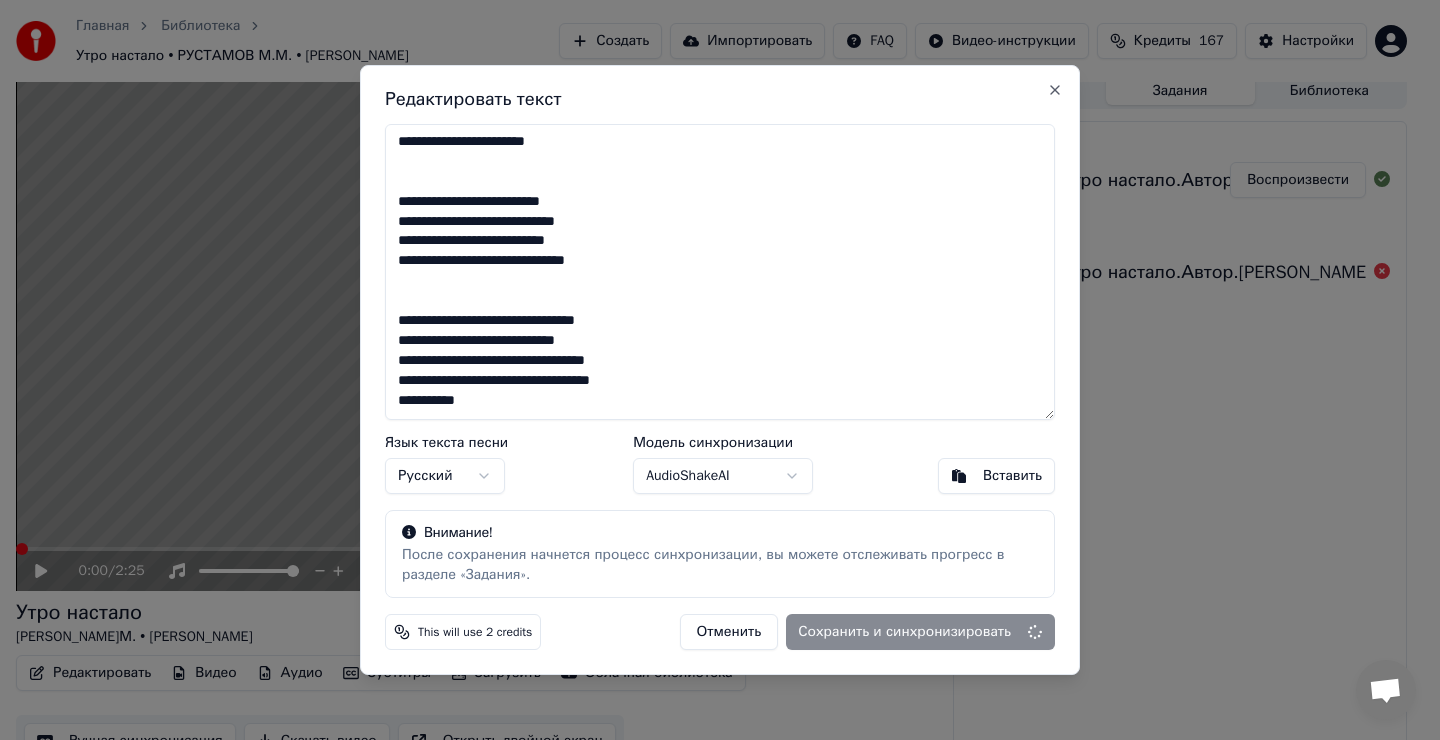 scroll, scrollTop: 581, scrollLeft: 0, axis: vertical 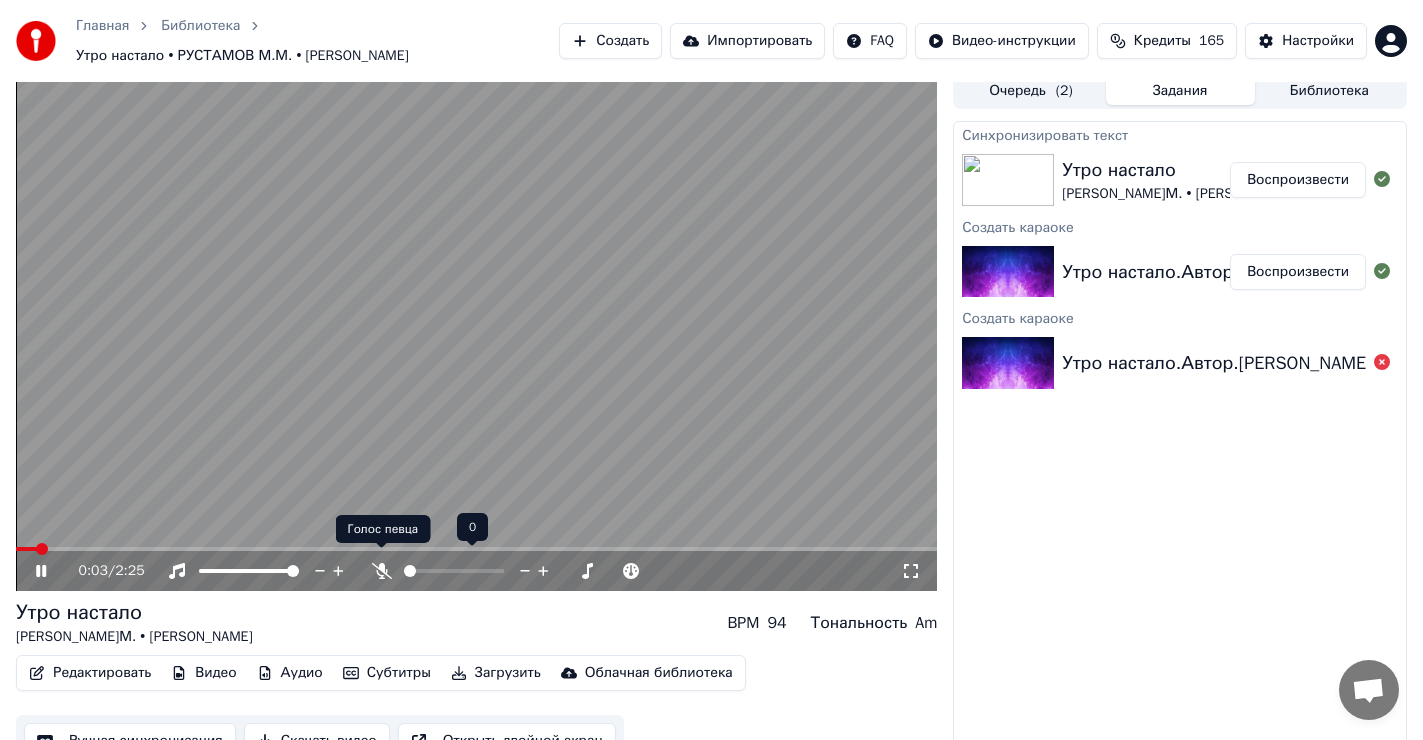 click 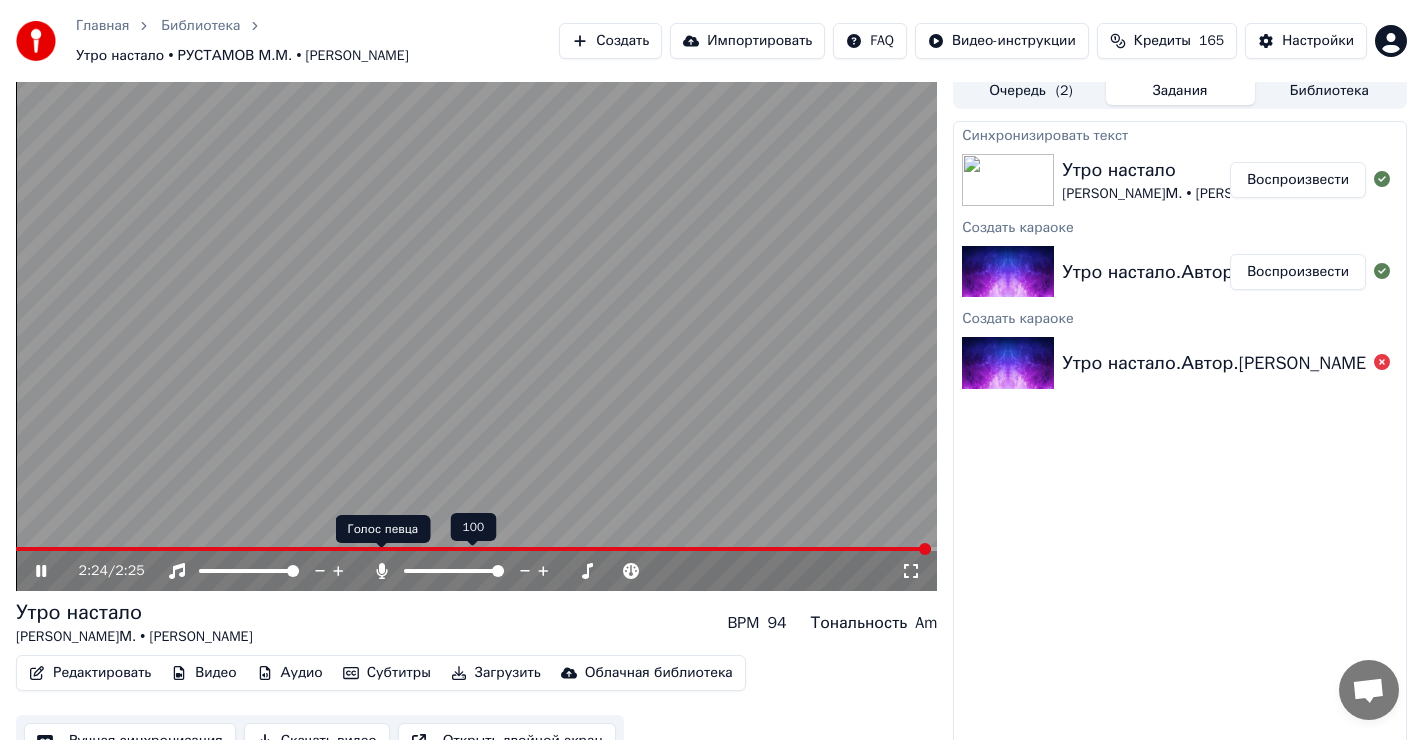 click 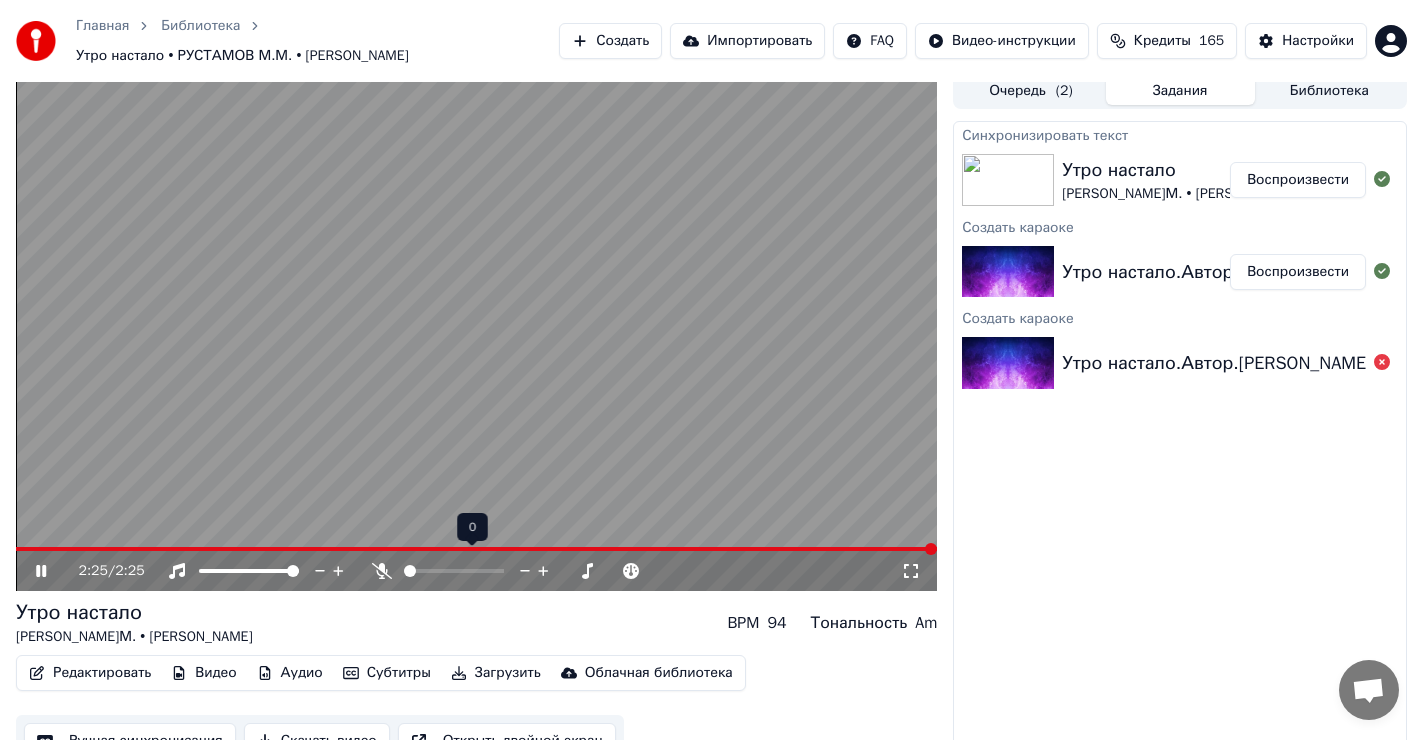 click 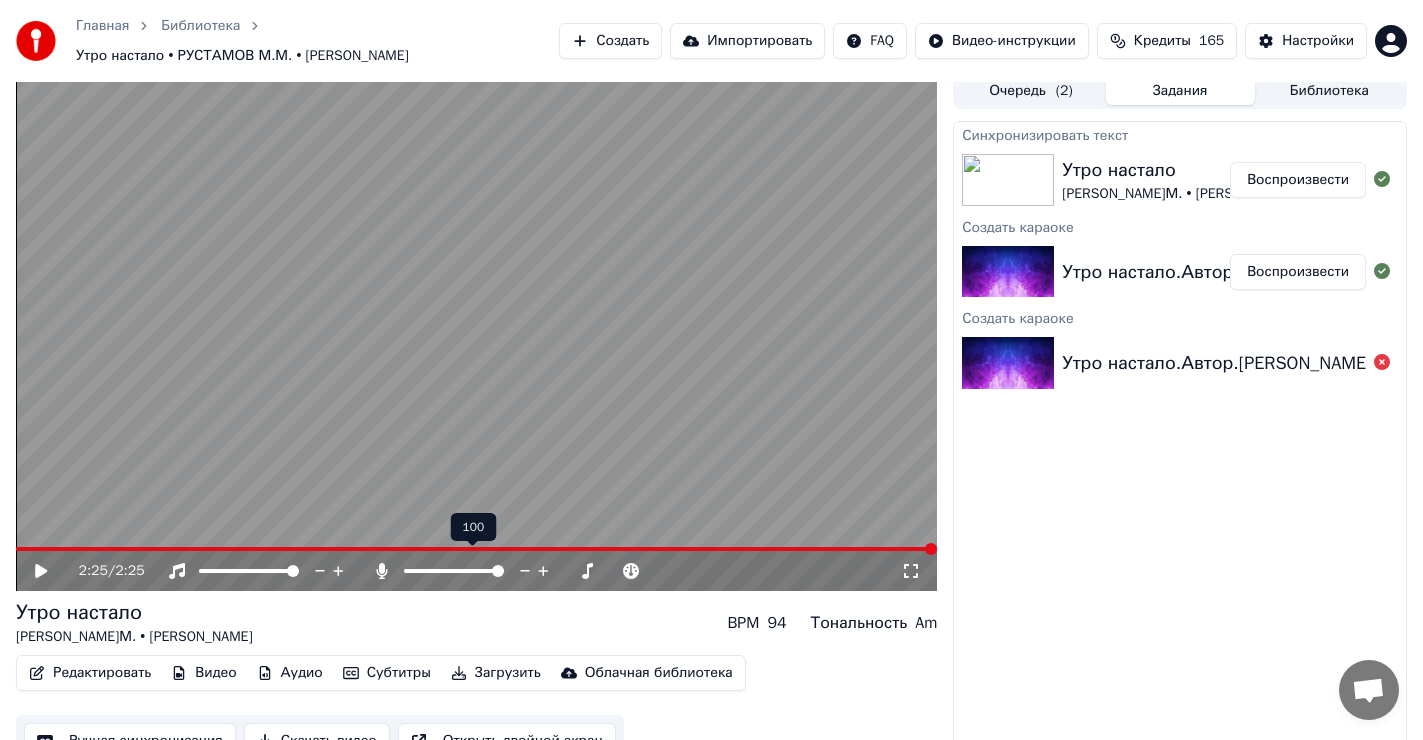 click 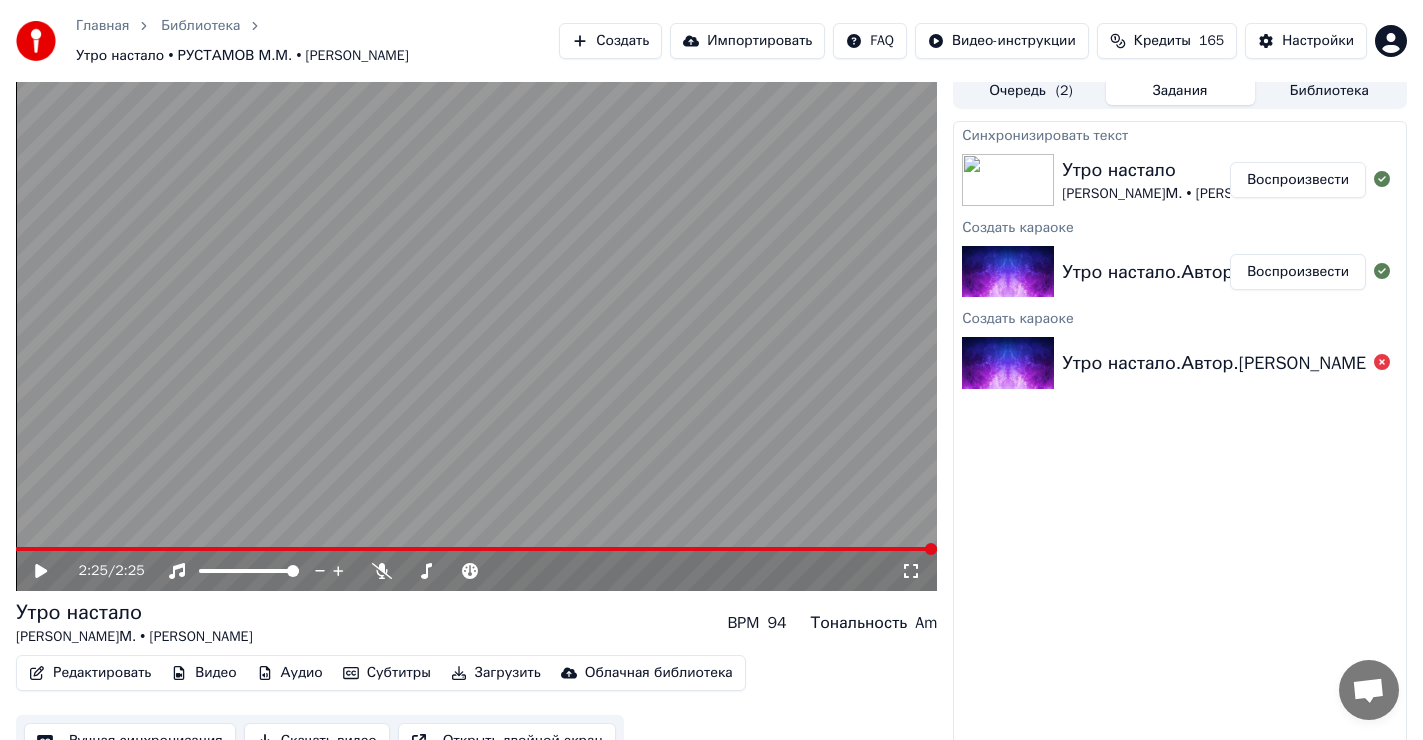 click 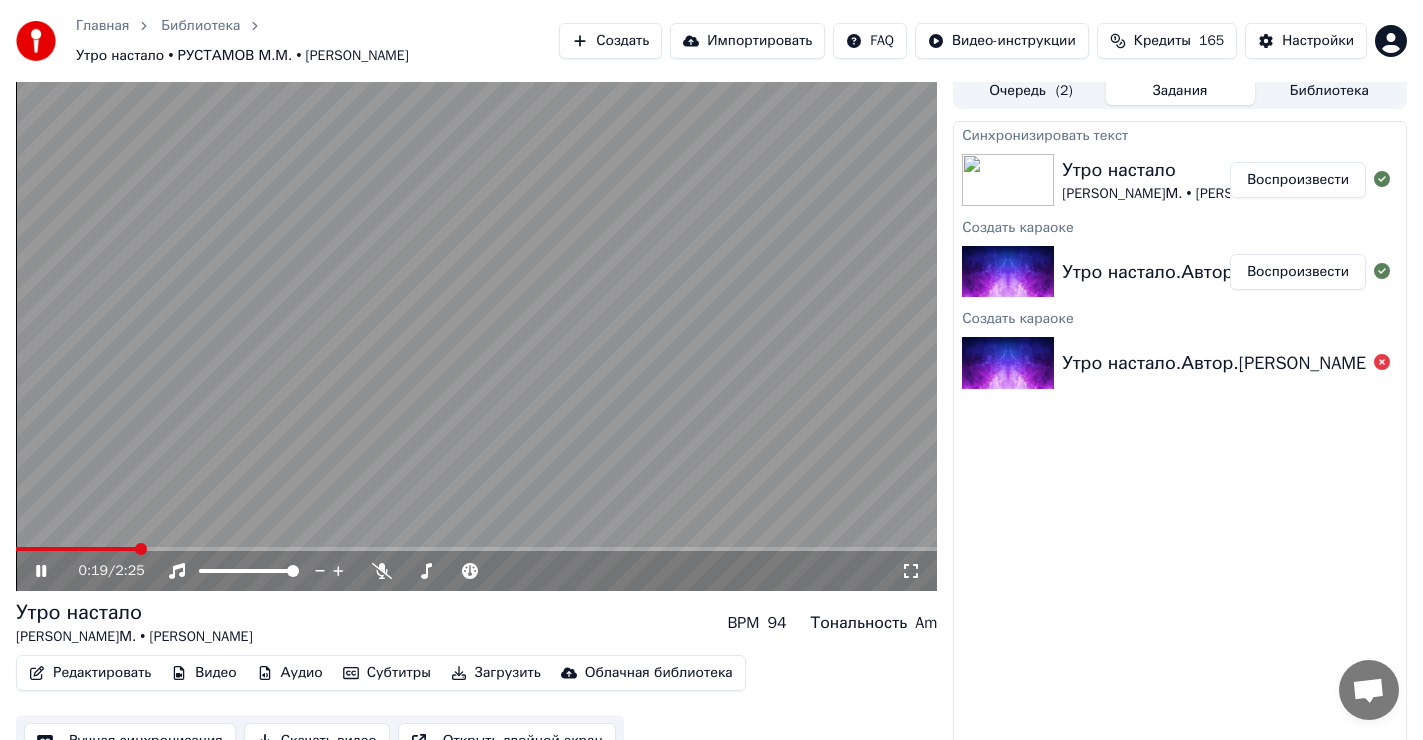click at bounding box center (476, 549) 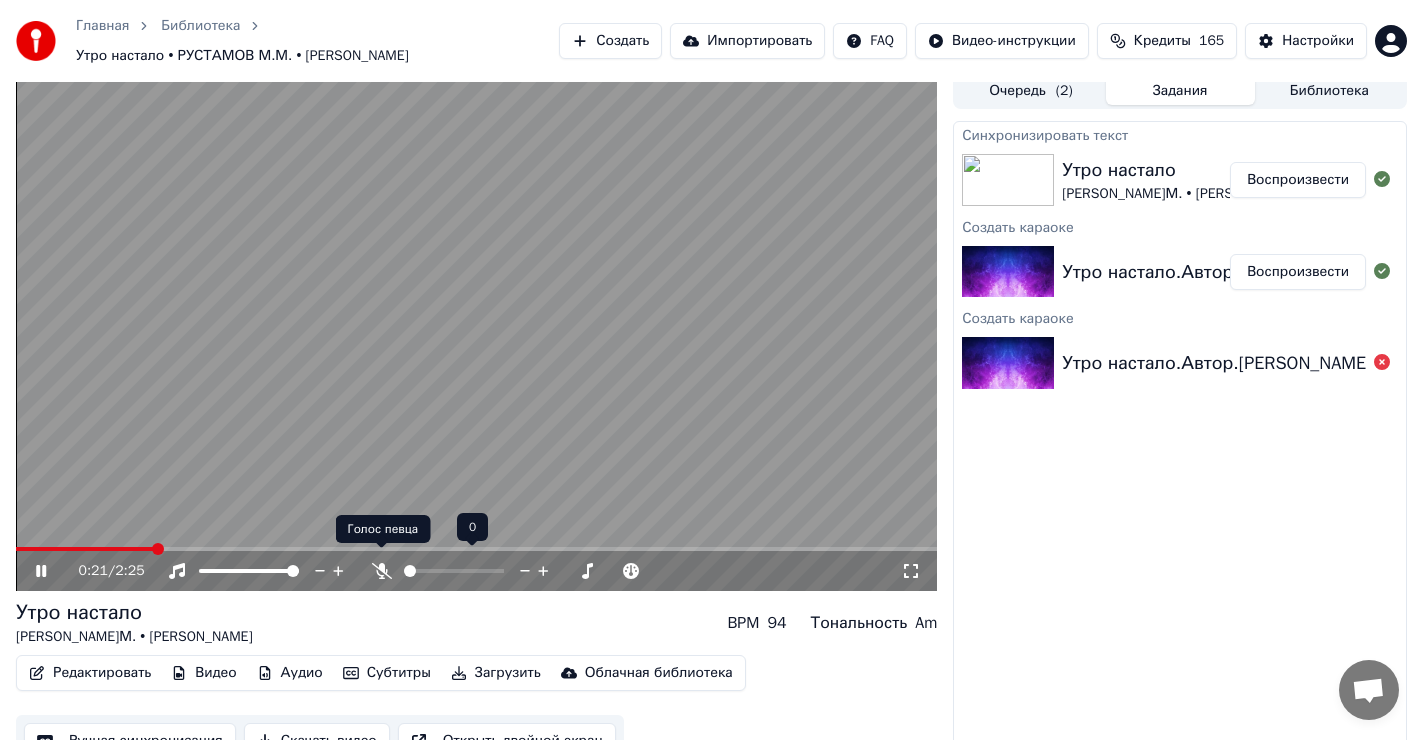click 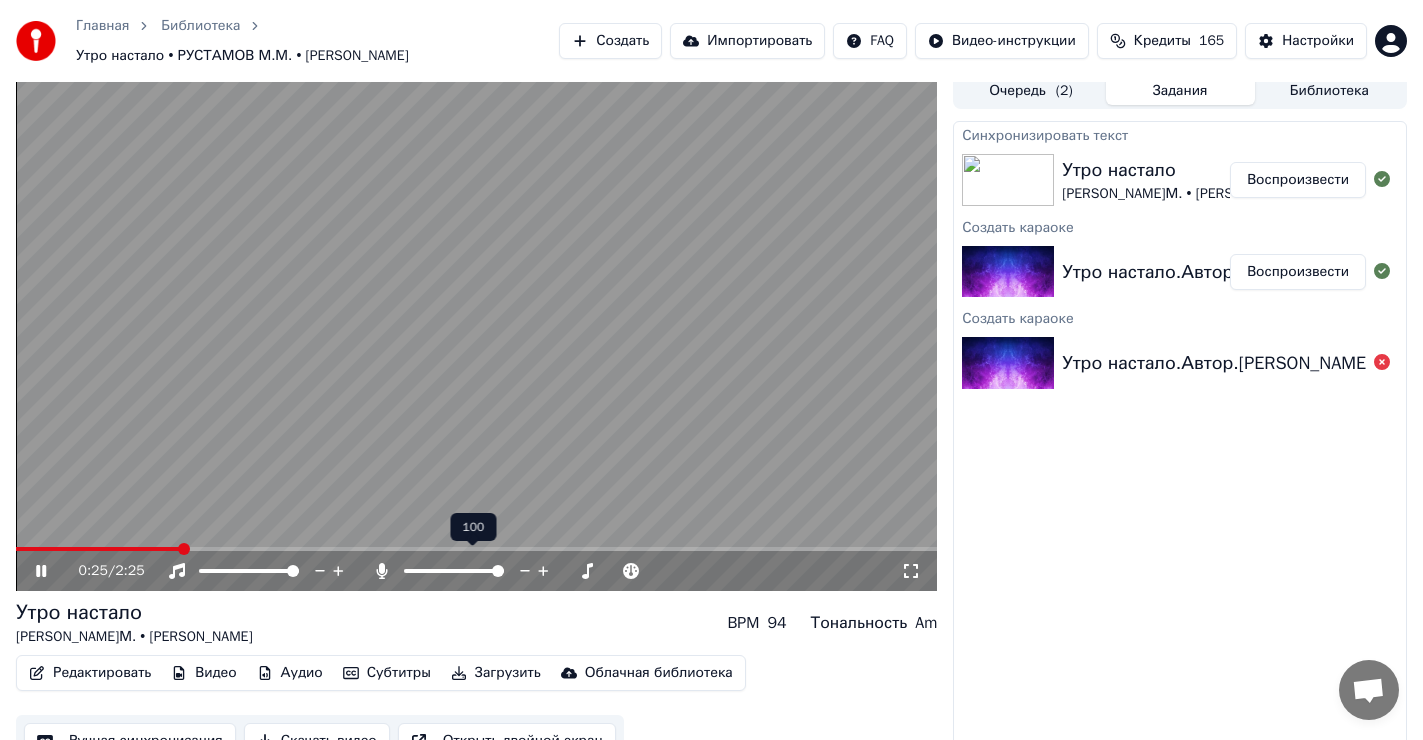 click 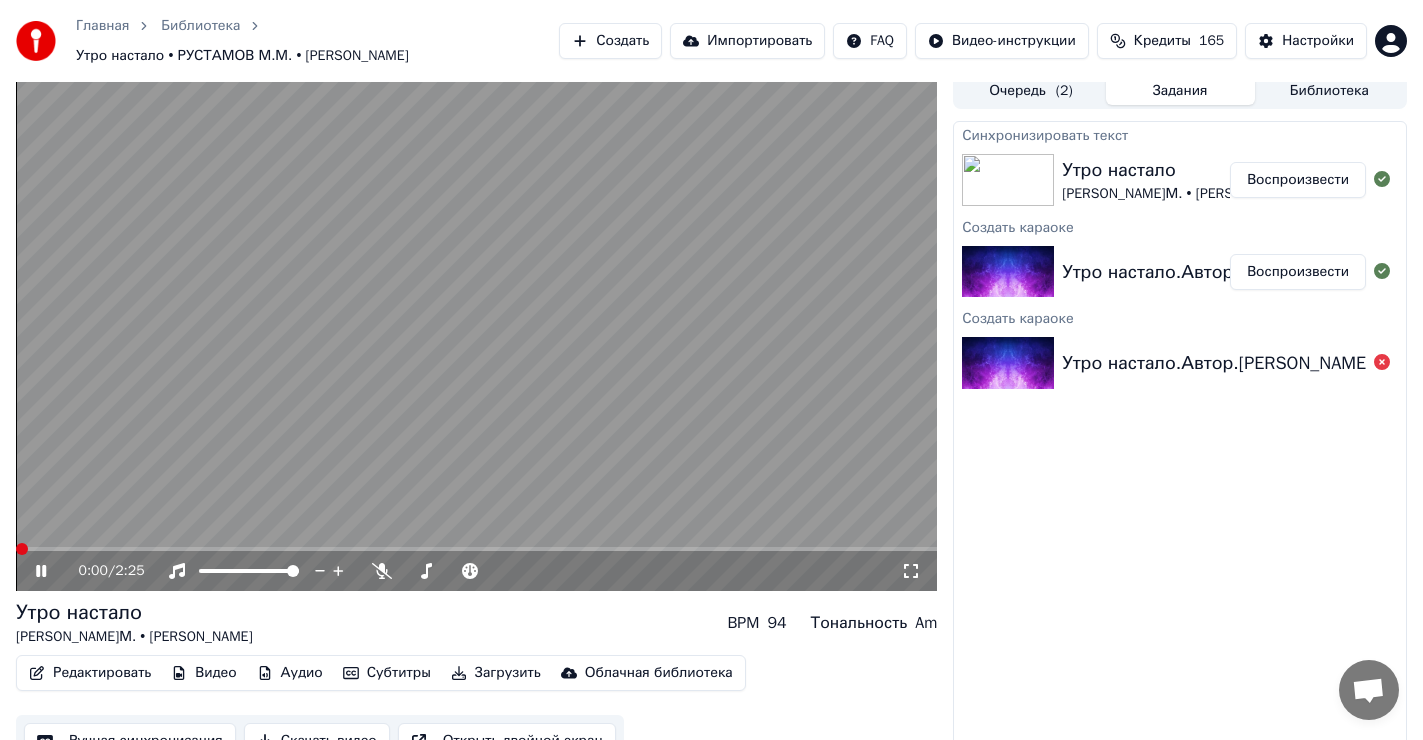click at bounding box center (22, 549) 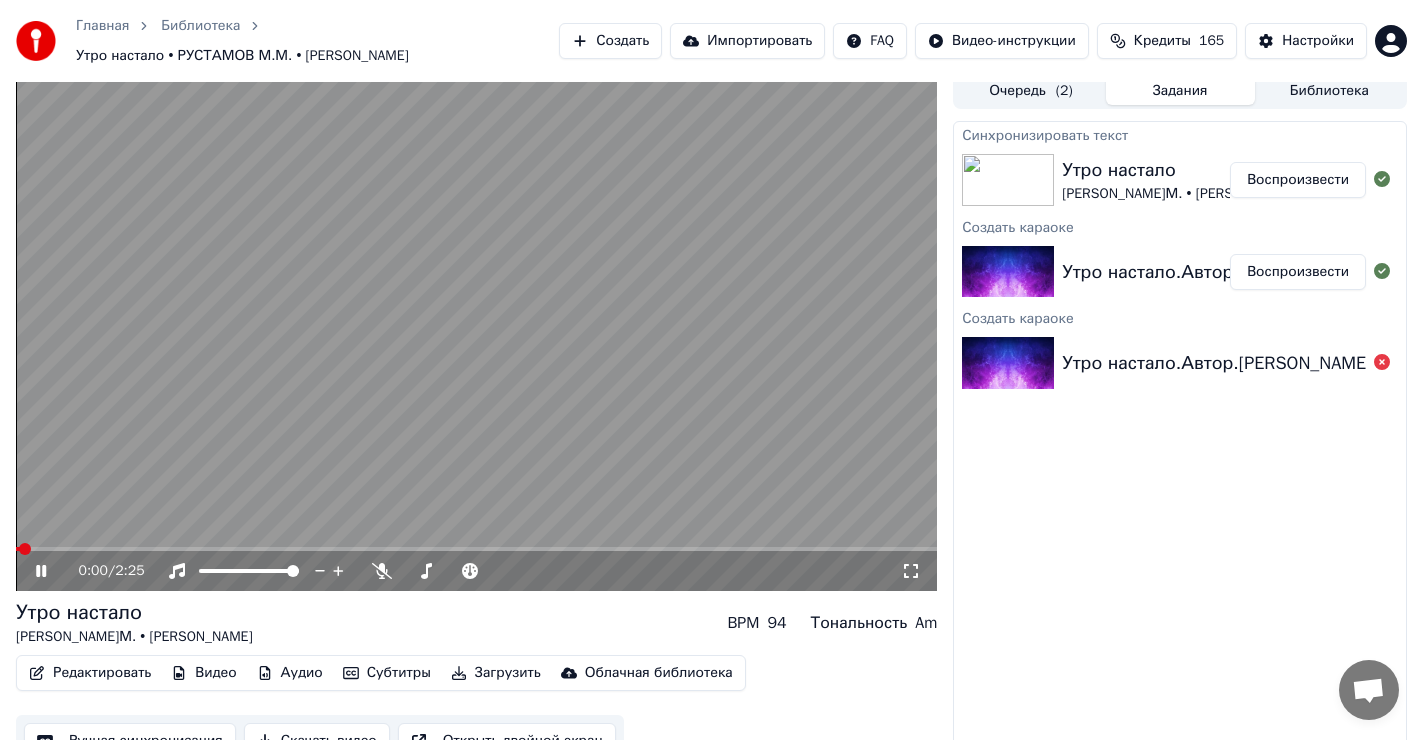 click 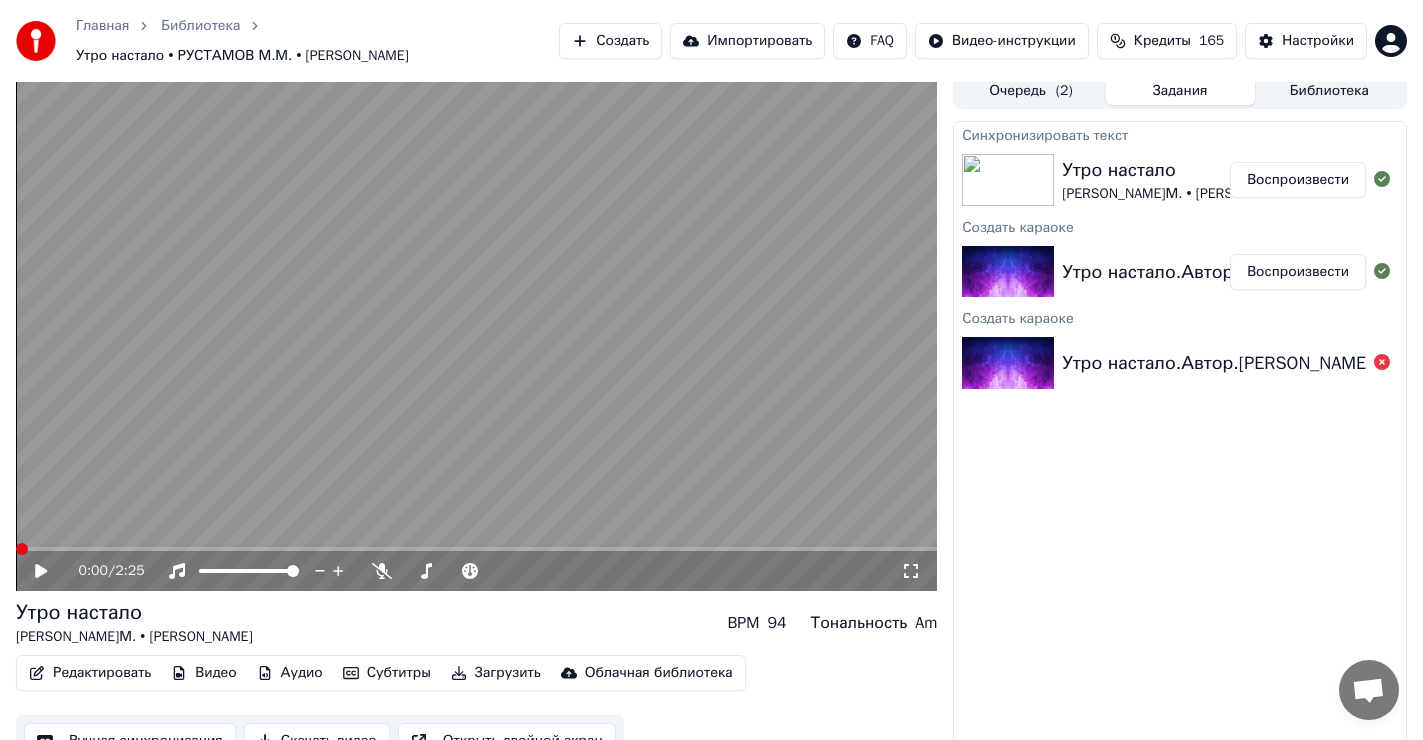 click at bounding box center (22, 549) 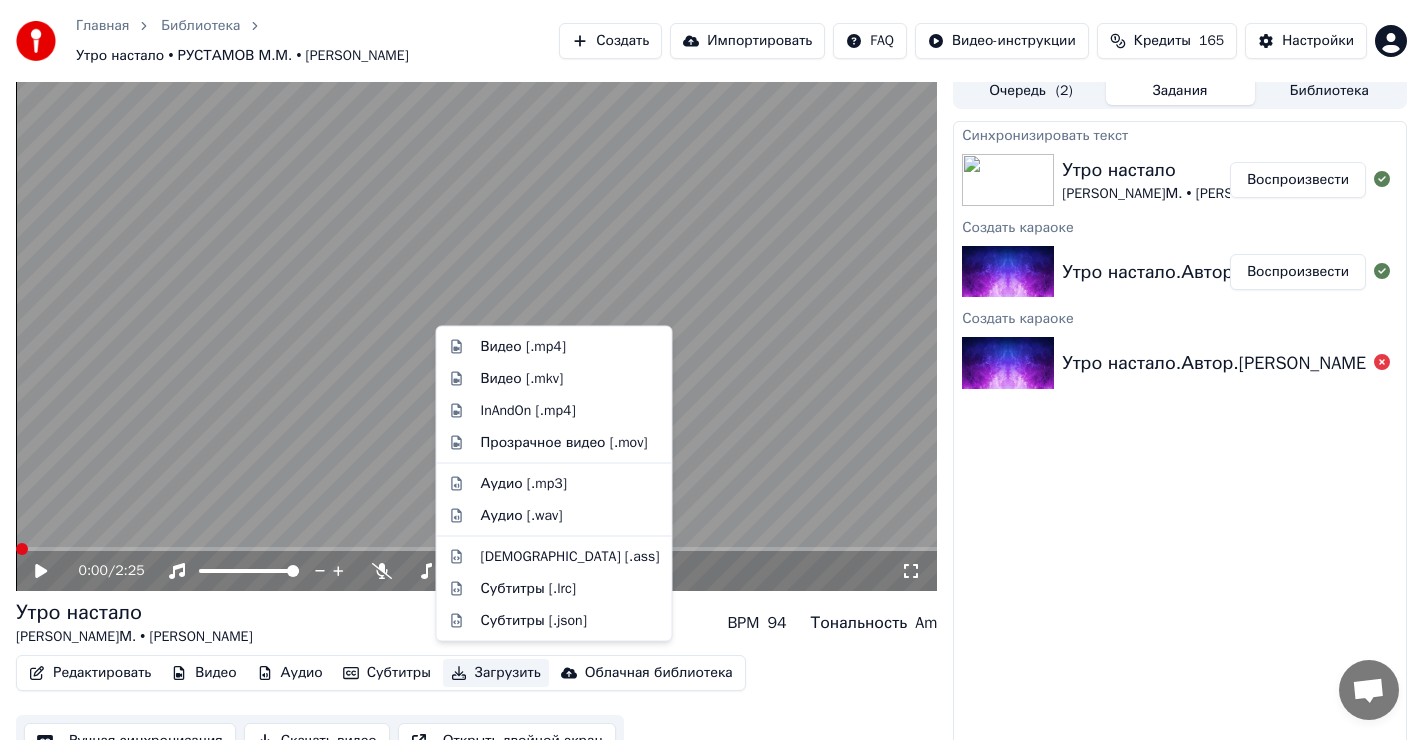 click on "Загрузить" at bounding box center [496, 673] 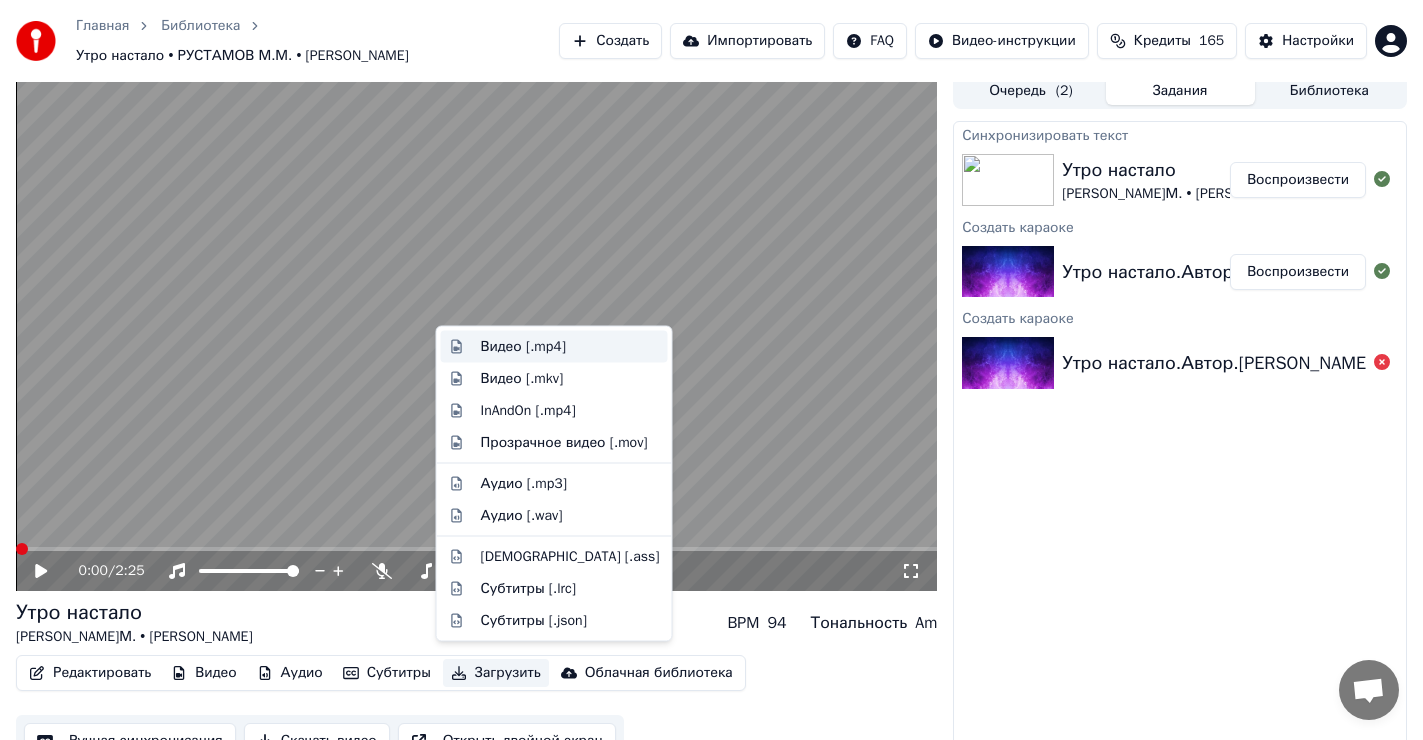 click on "Видео [.mp4]" at bounding box center [523, 347] 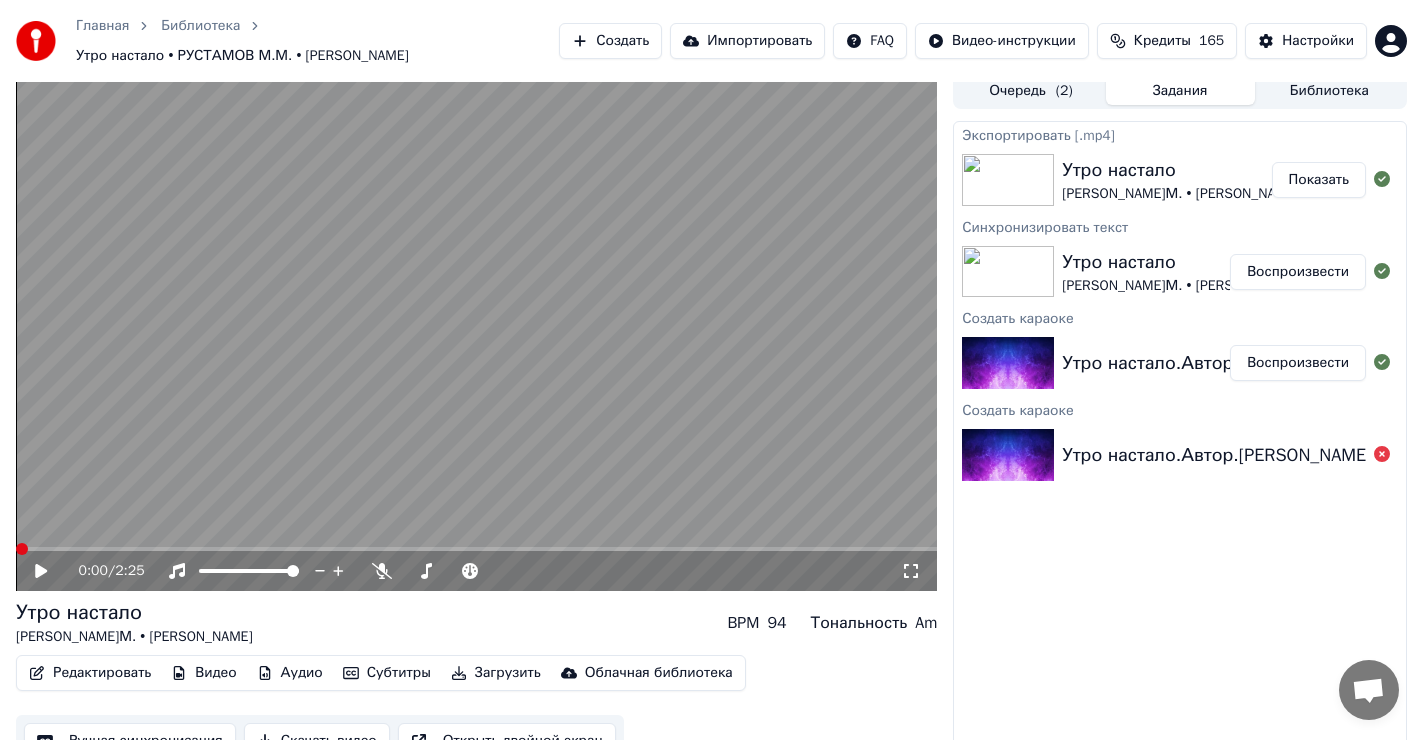 click on "Показать" at bounding box center (1319, 180) 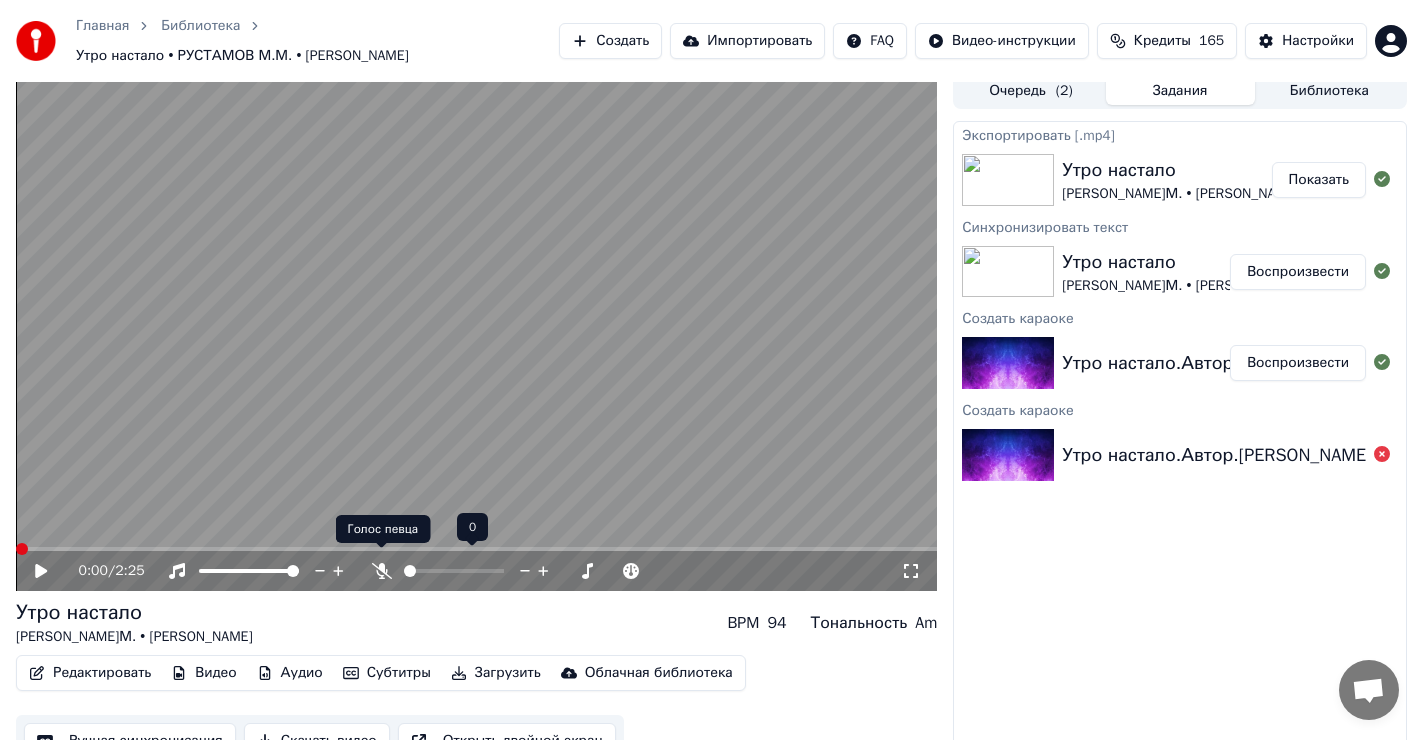 click 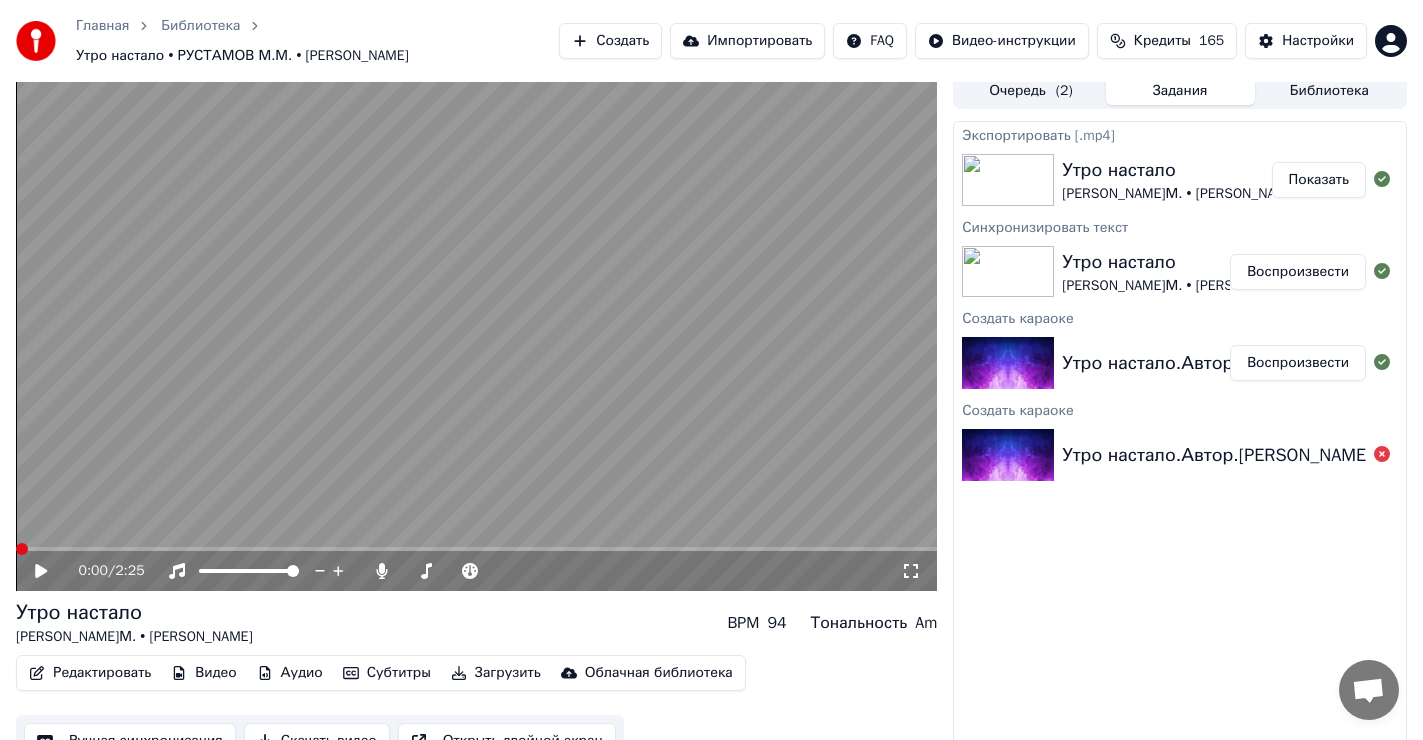 click 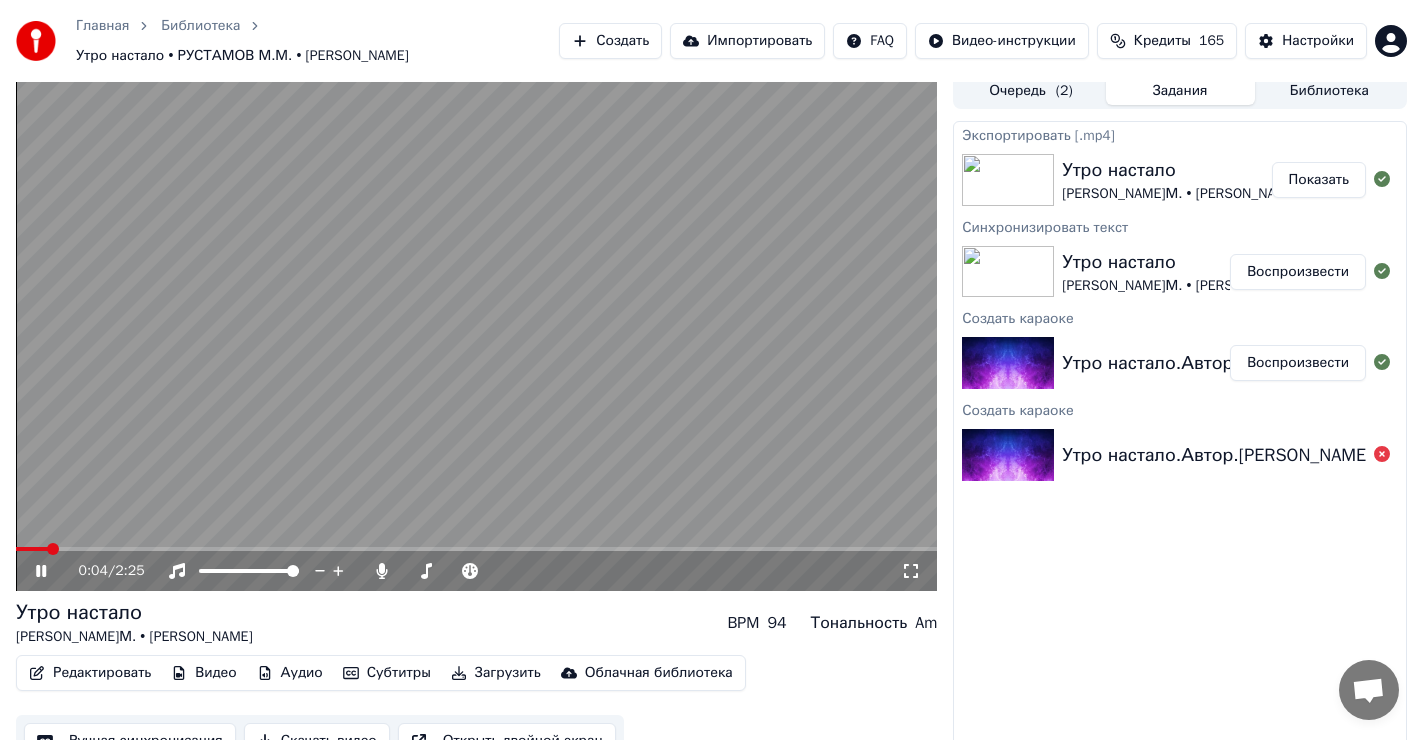 click 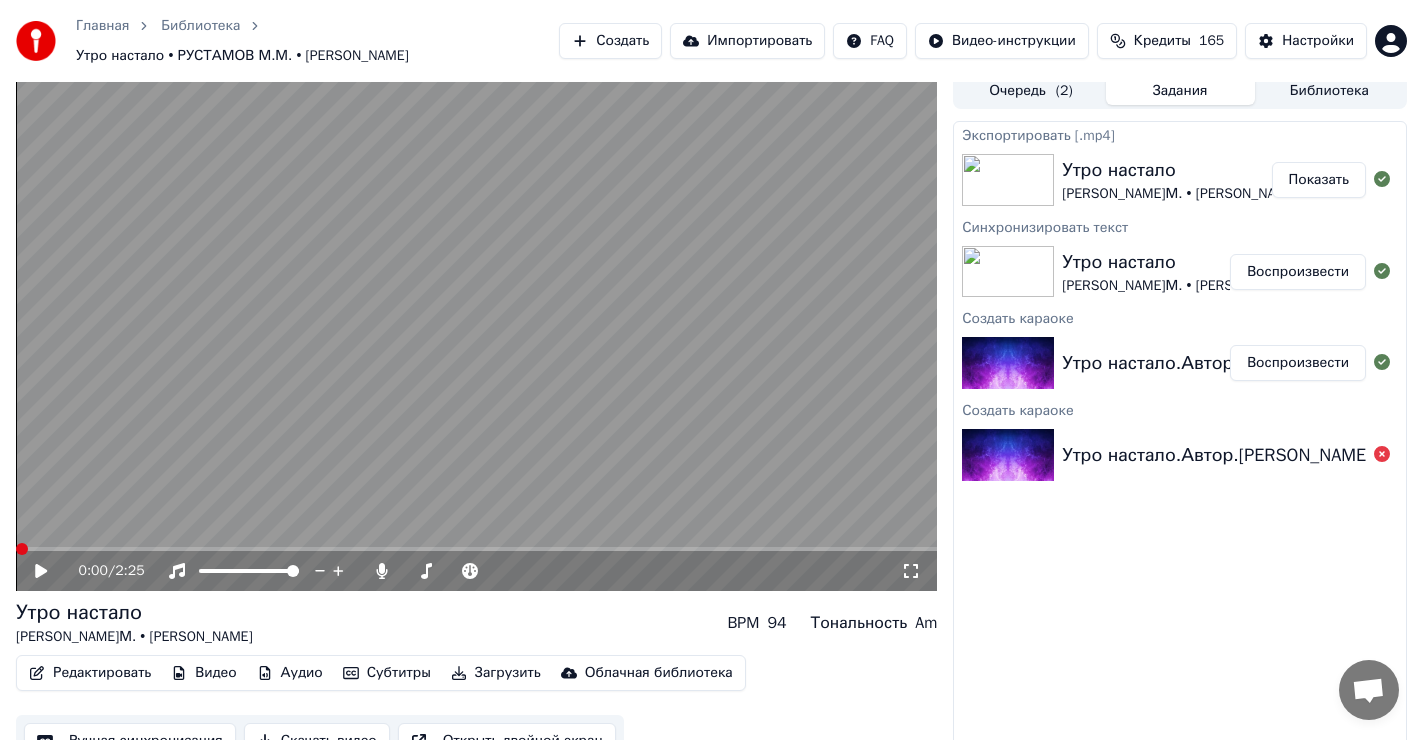 click at bounding box center (22, 549) 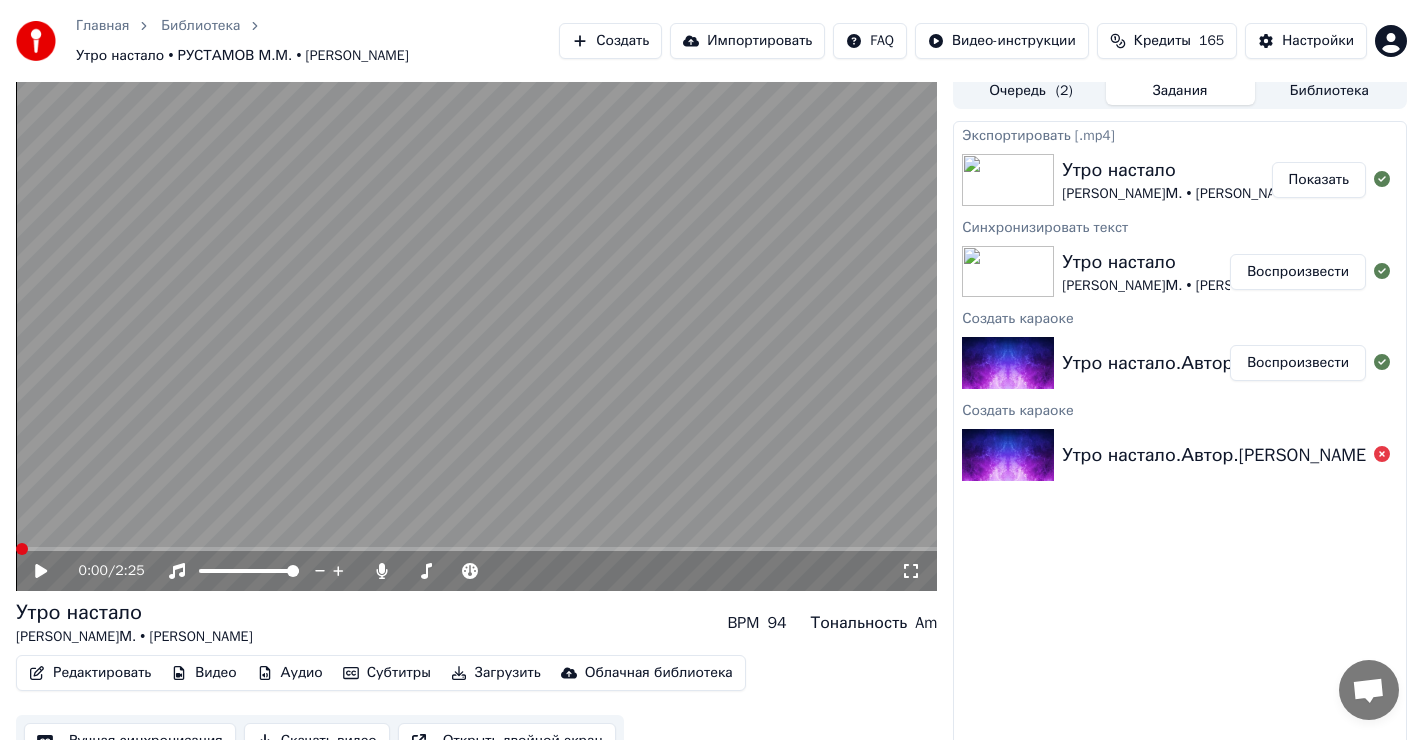 click on "Загрузить" at bounding box center (496, 673) 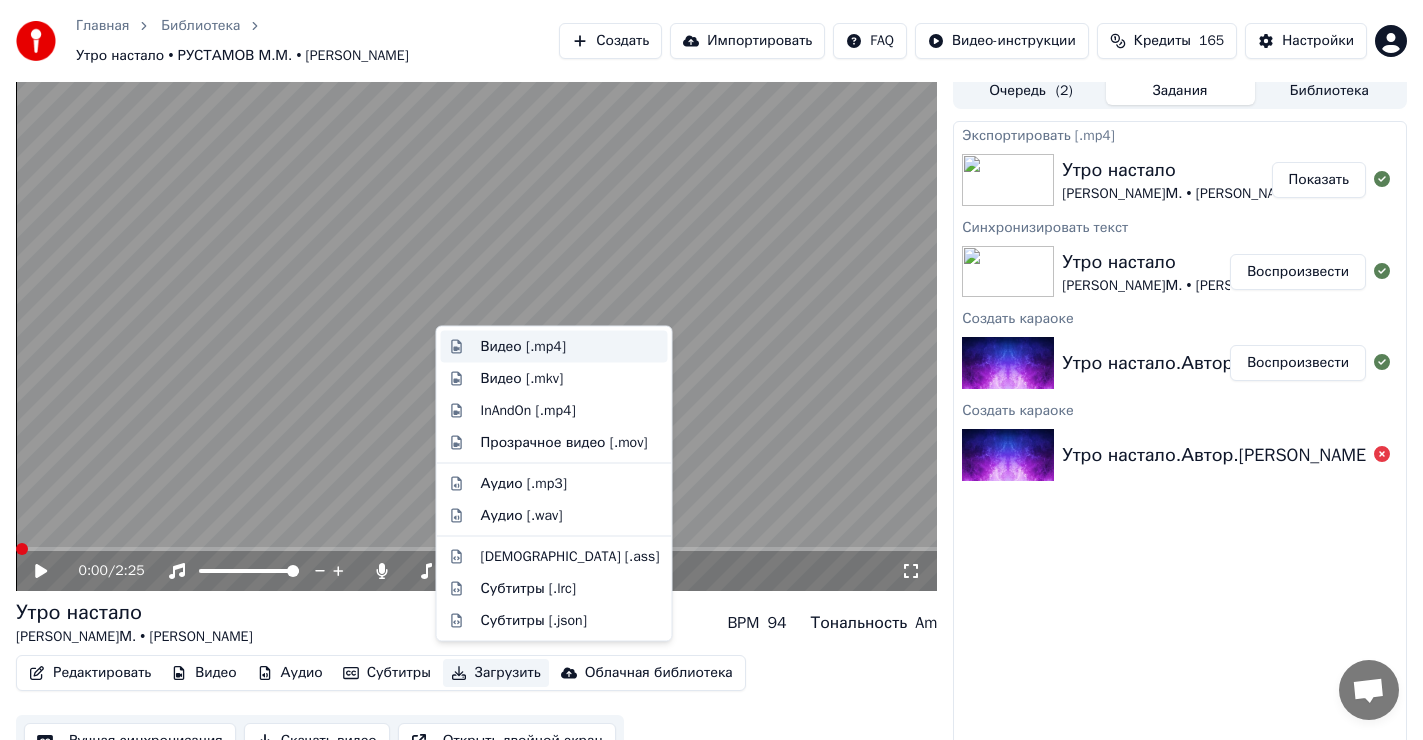 click on "Видео [.mp4]" at bounding box center [523, 347] 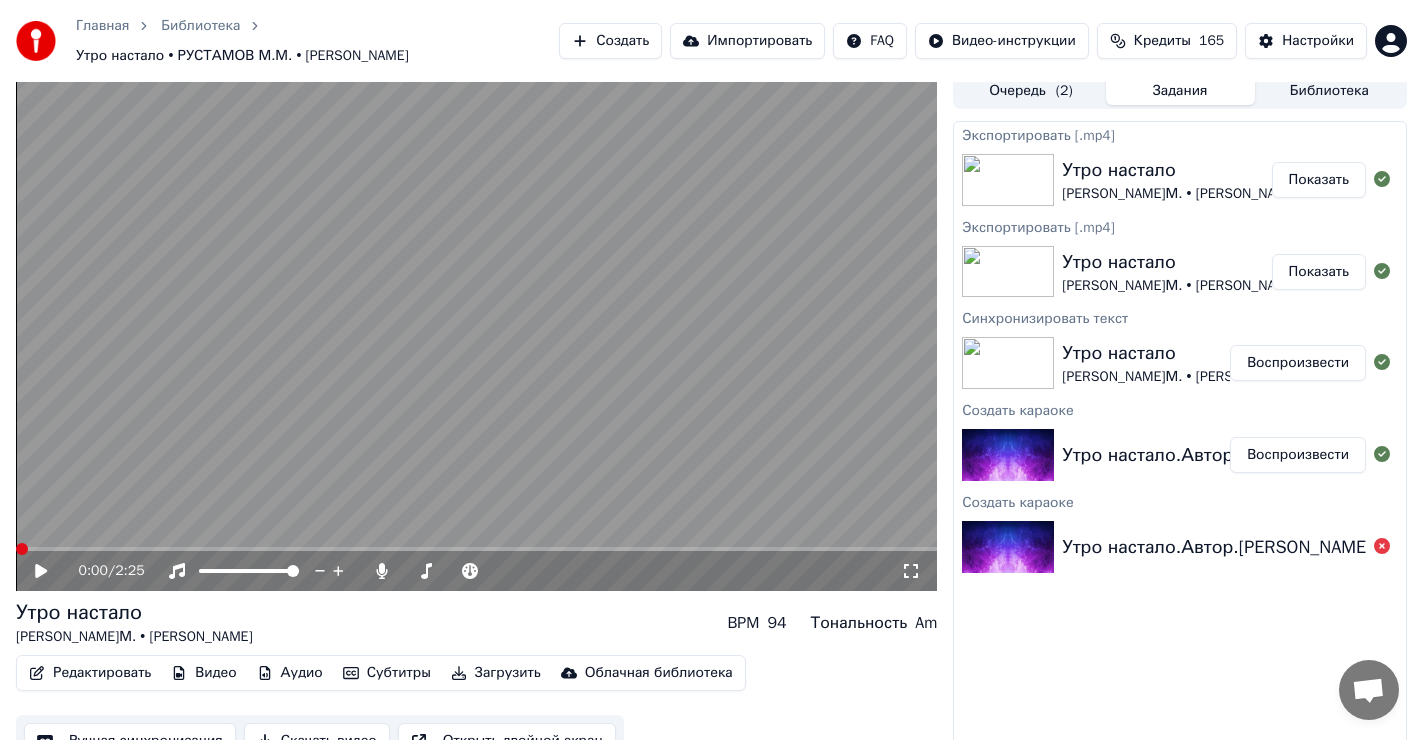 click on "Показать" at bounding box center (1319, 180) 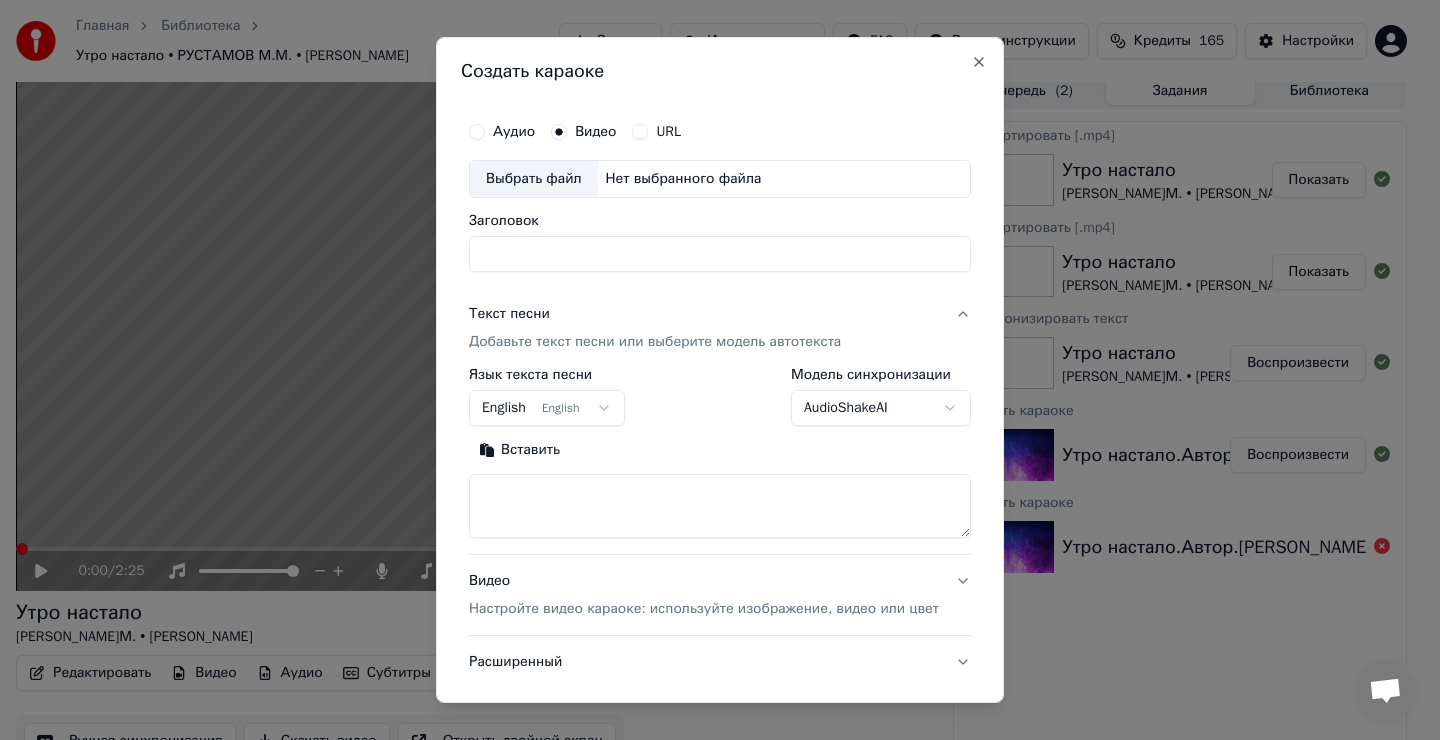 click on "Выбрать файл" at bounding box center [534, 179] 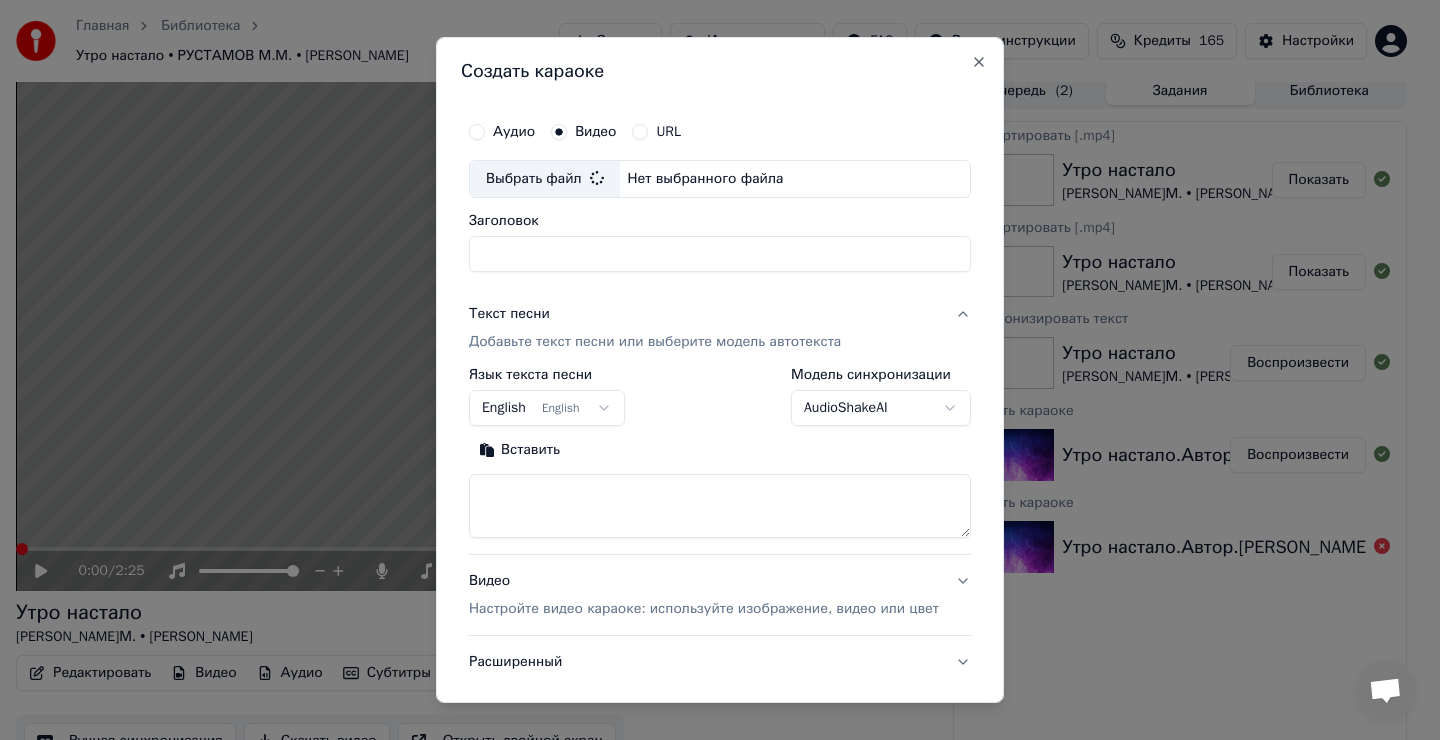 type on "**********" 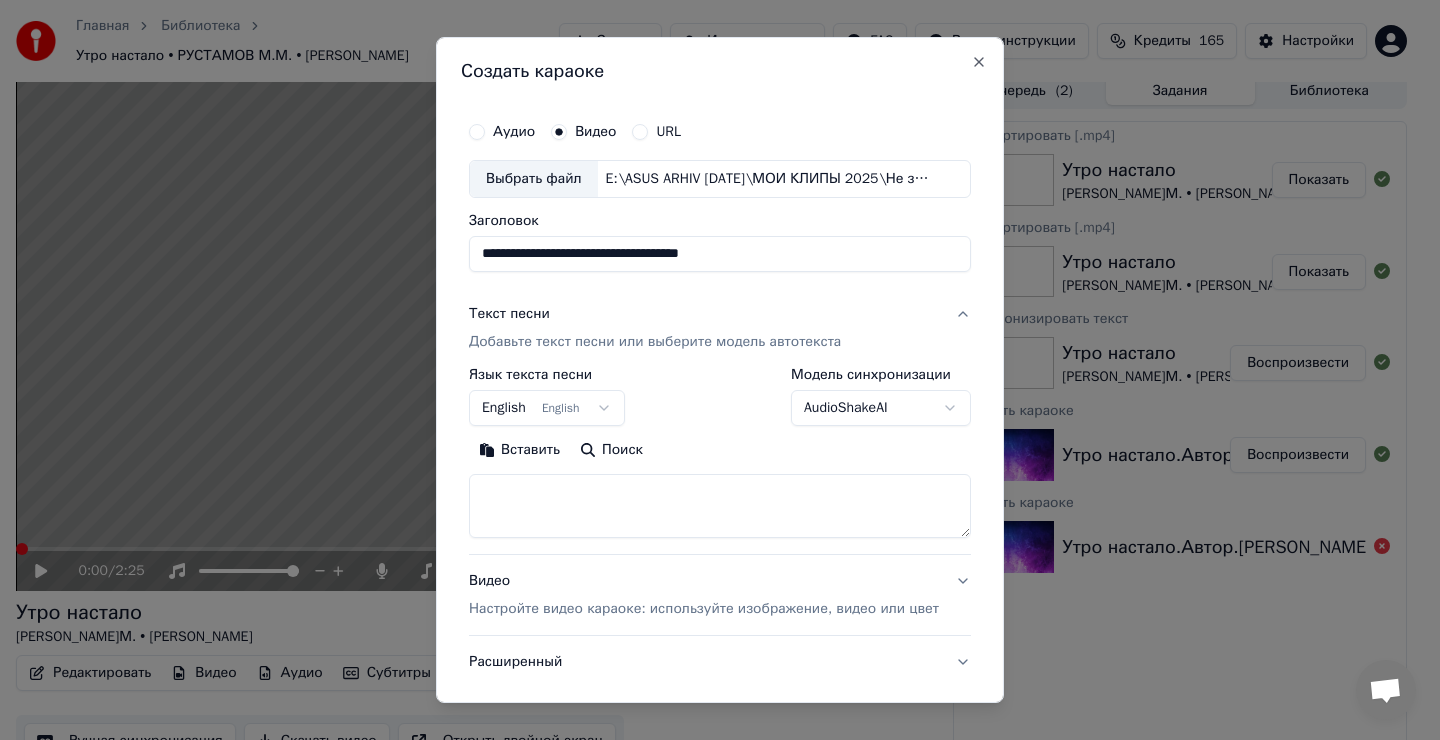 click on "Главная Библиотека Утро настало • РУСТАМОВ [PERSON_NAME].М. • [PERSON_NAME] Создать Импортировать FAQ Видео-инструкции Кредиты 165 Настройки 0:00  /  2:25 Утро настало РУСТАМОВ М.М. • [PERSON_NAME] BPM 94 Тональность Am Редактировать Видео Аудио Субтитры Загрузить Облачная библиотека Ручная синхронизация Скачать видео Открыть двойной экран Очередь ( 2 ) Задания Библиотека Экспортировать [.mp4] Утро настало РУСТАМОВ [PERSON_NAME]М. • [PERSON_NAME] Показать Экспортировать [.mp4] Утро настало РУСТАМОВ [PERSON_NAME]М. • [PERSON_NAME] Показать Синхронизировать текст Утро настало [PERSON_NAME] [PERSON_NAME].М. • [PERSON_NAME] URL ***" at bounding box center [711, 361] 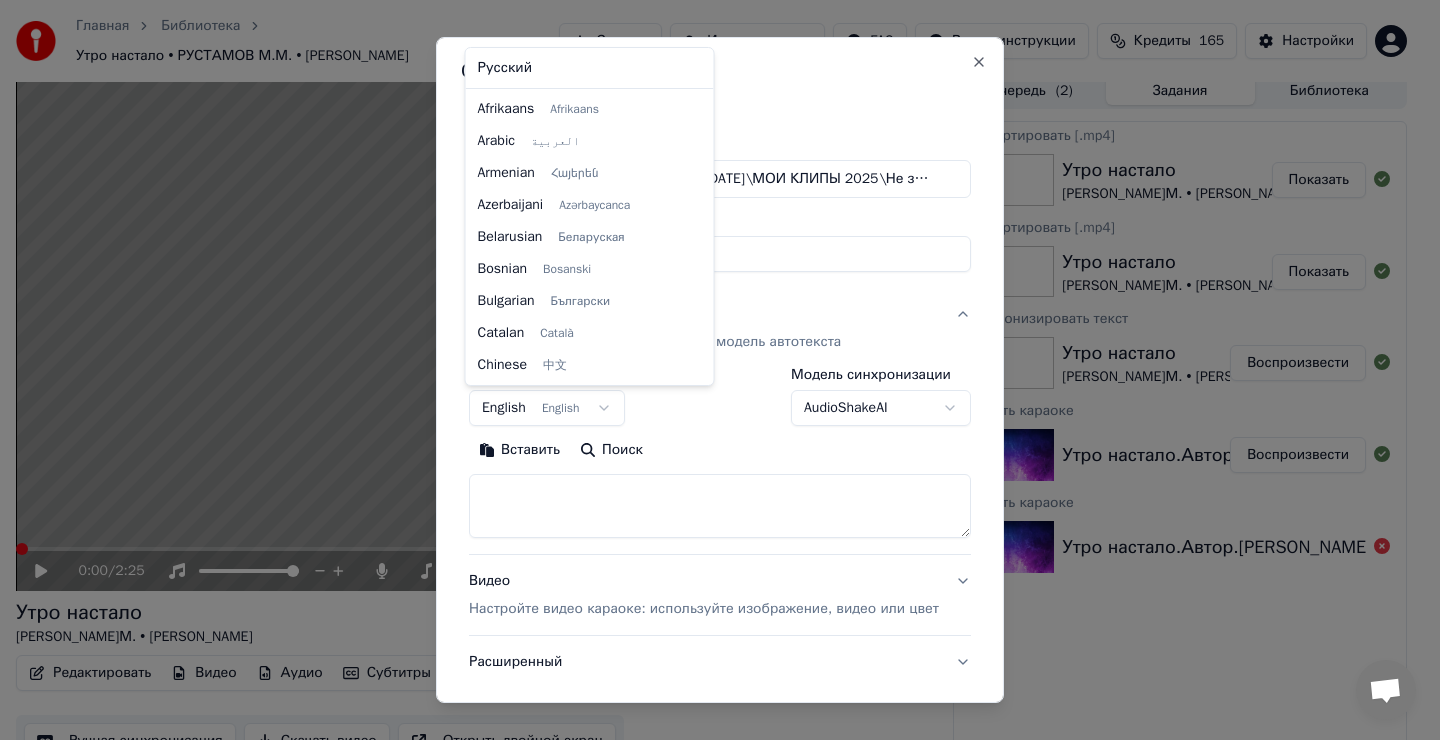 scroll, scrollTop: 160, scrollLeft: 0, axis: vertical 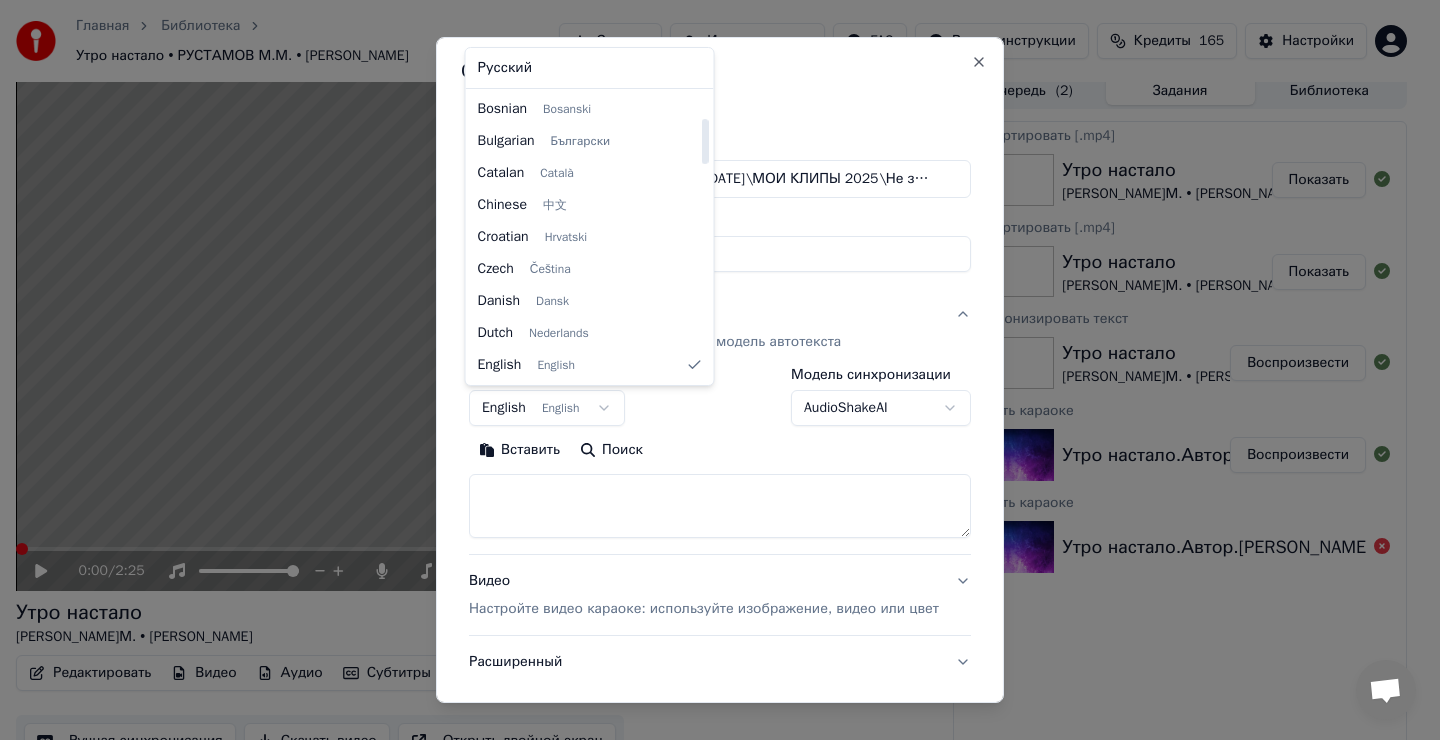 select on "**" 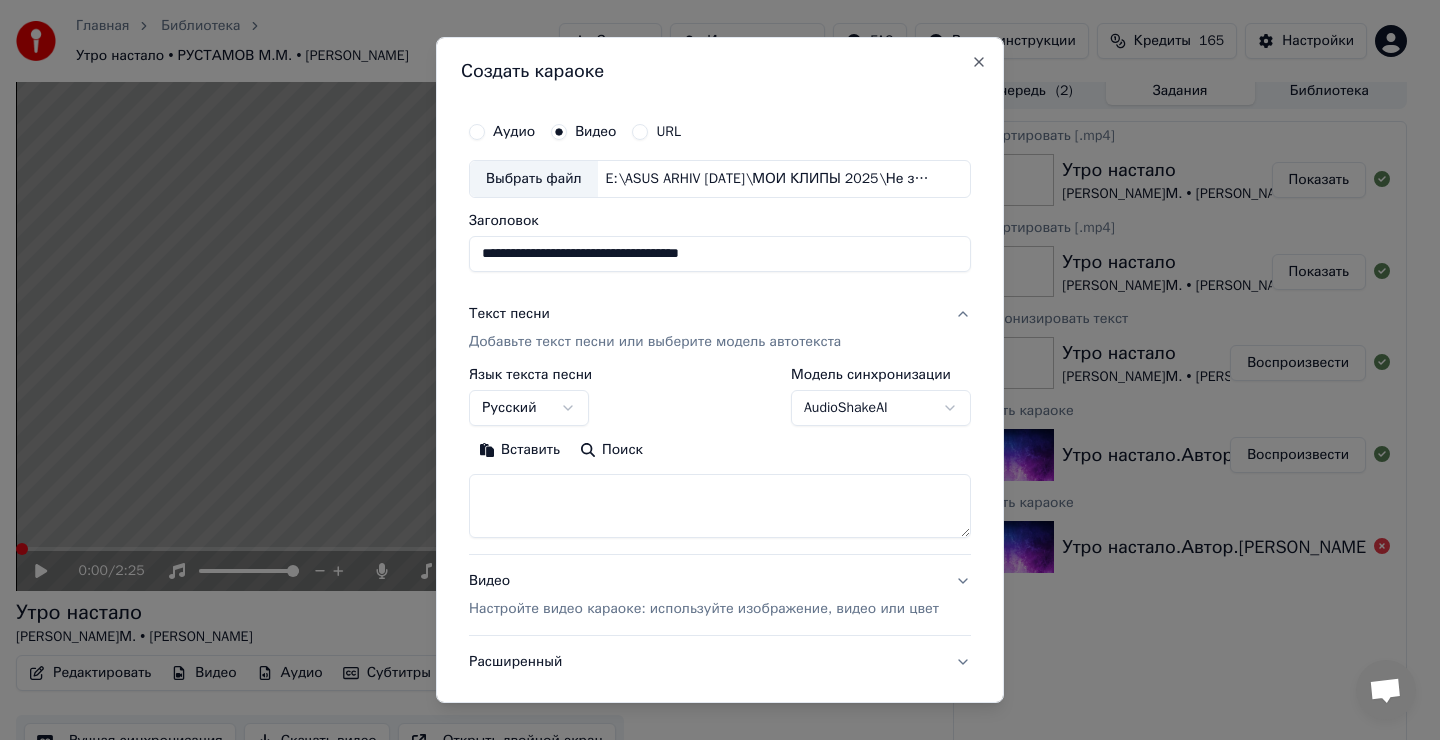 click at bounding box center [720, 506] 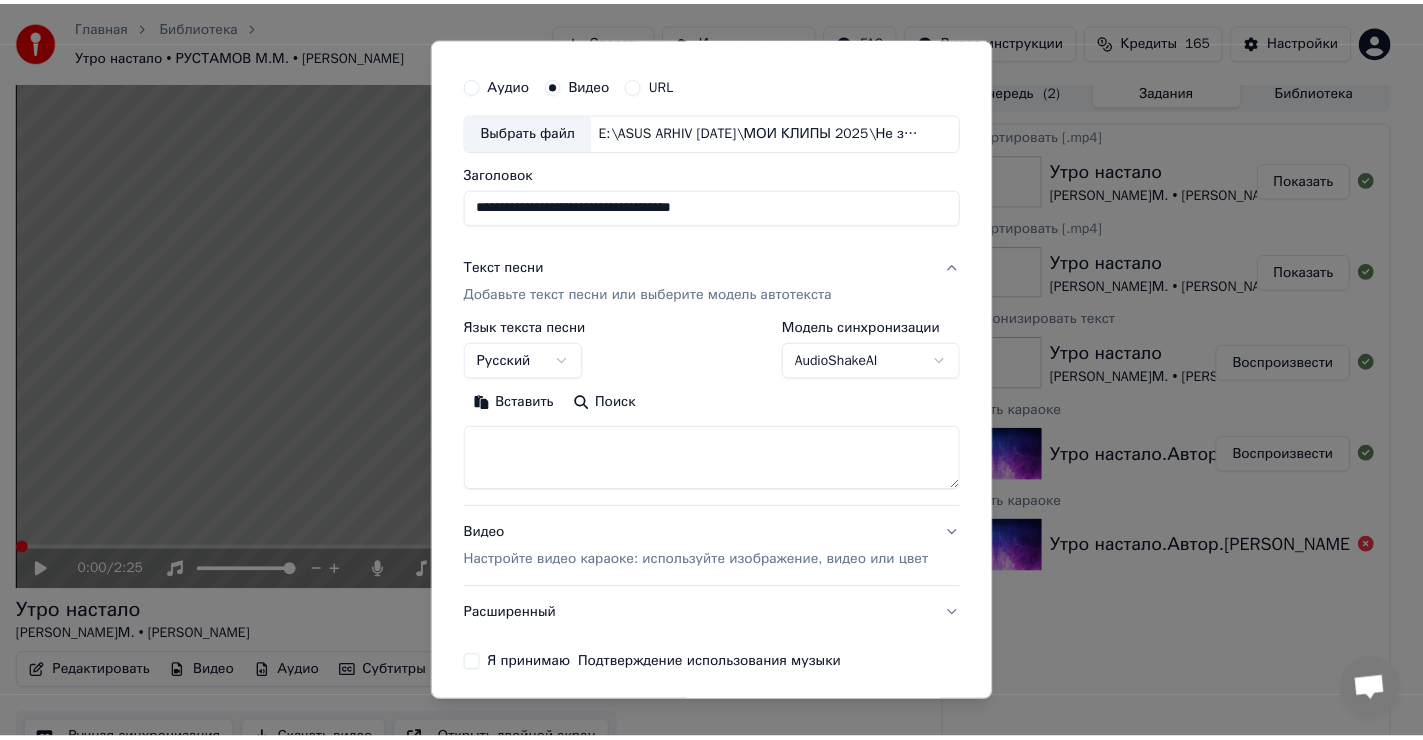 scroll, scrollTop: 126, scrollLeft: 0, axis: vertical 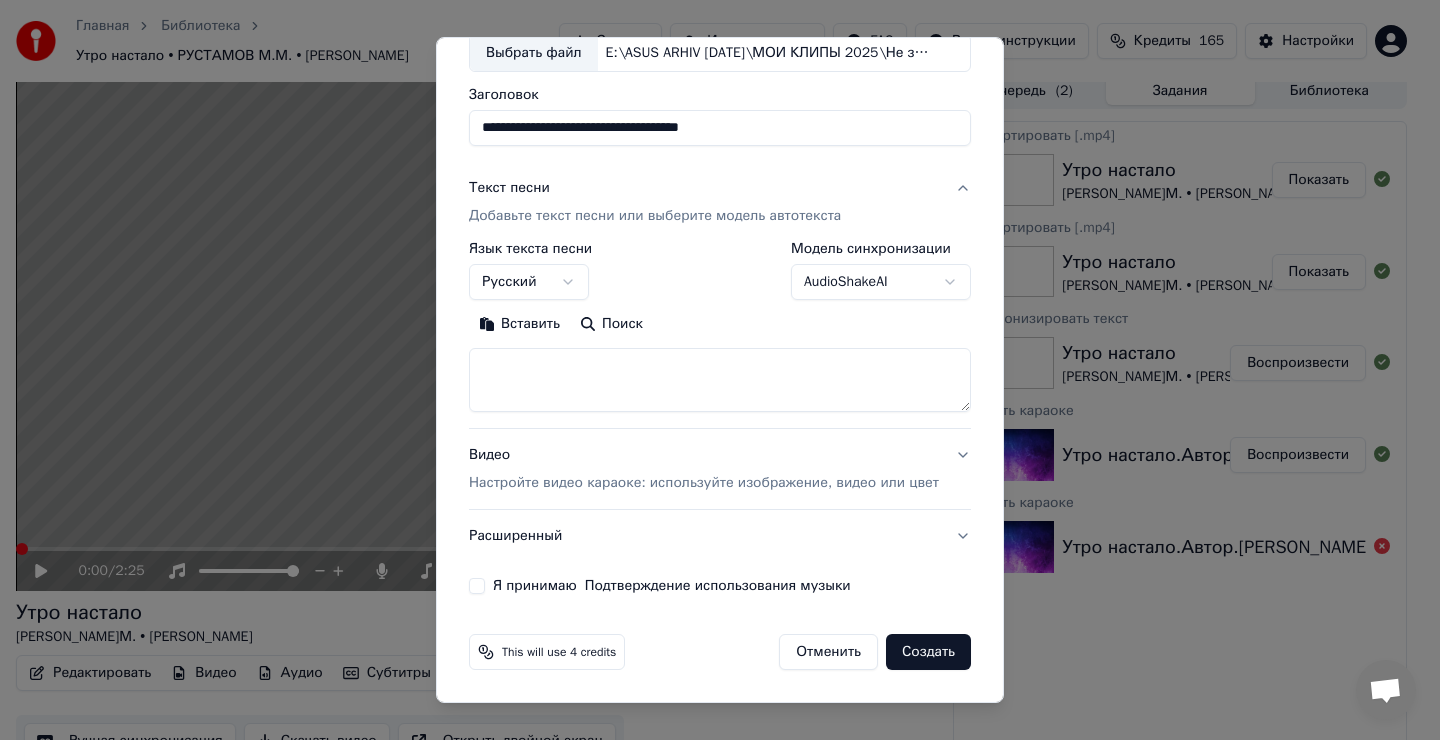 click on "Отменить" at bounding box center (828, 652) 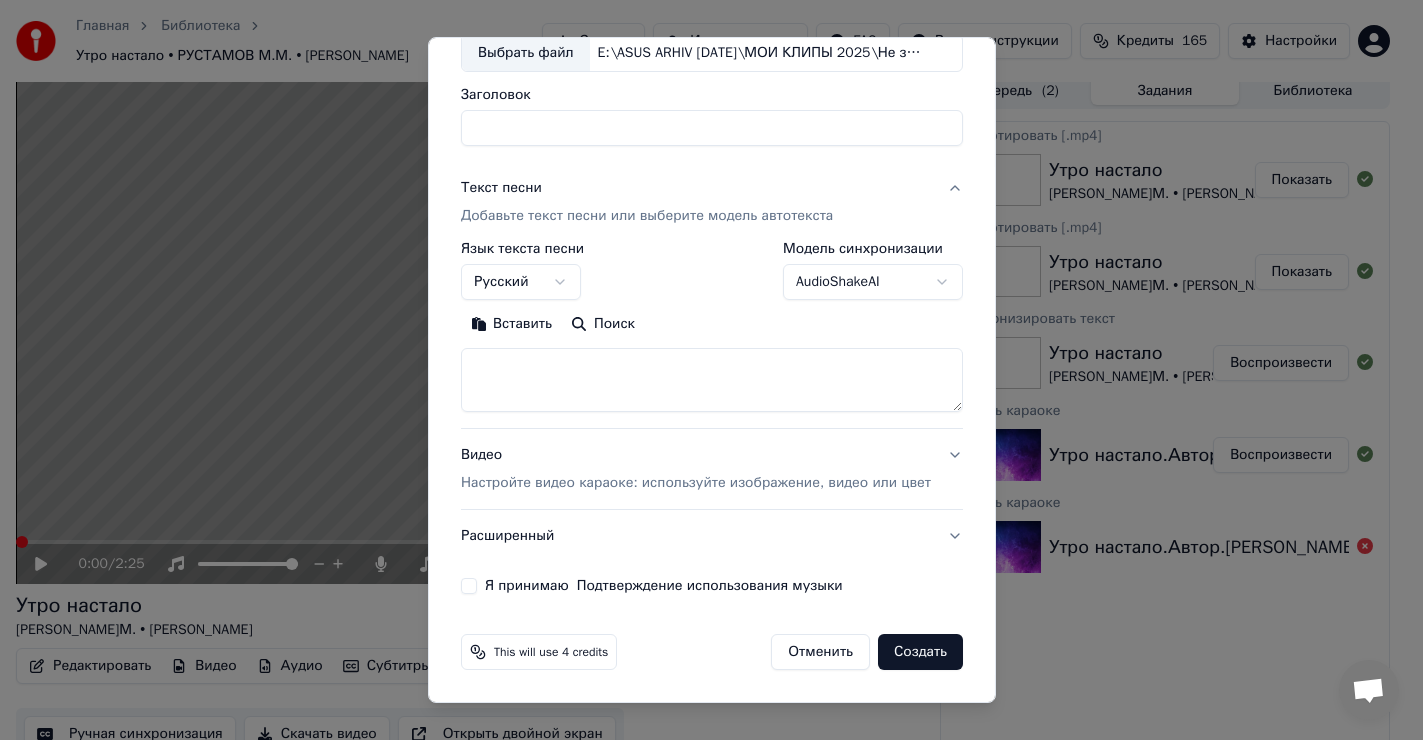 select 